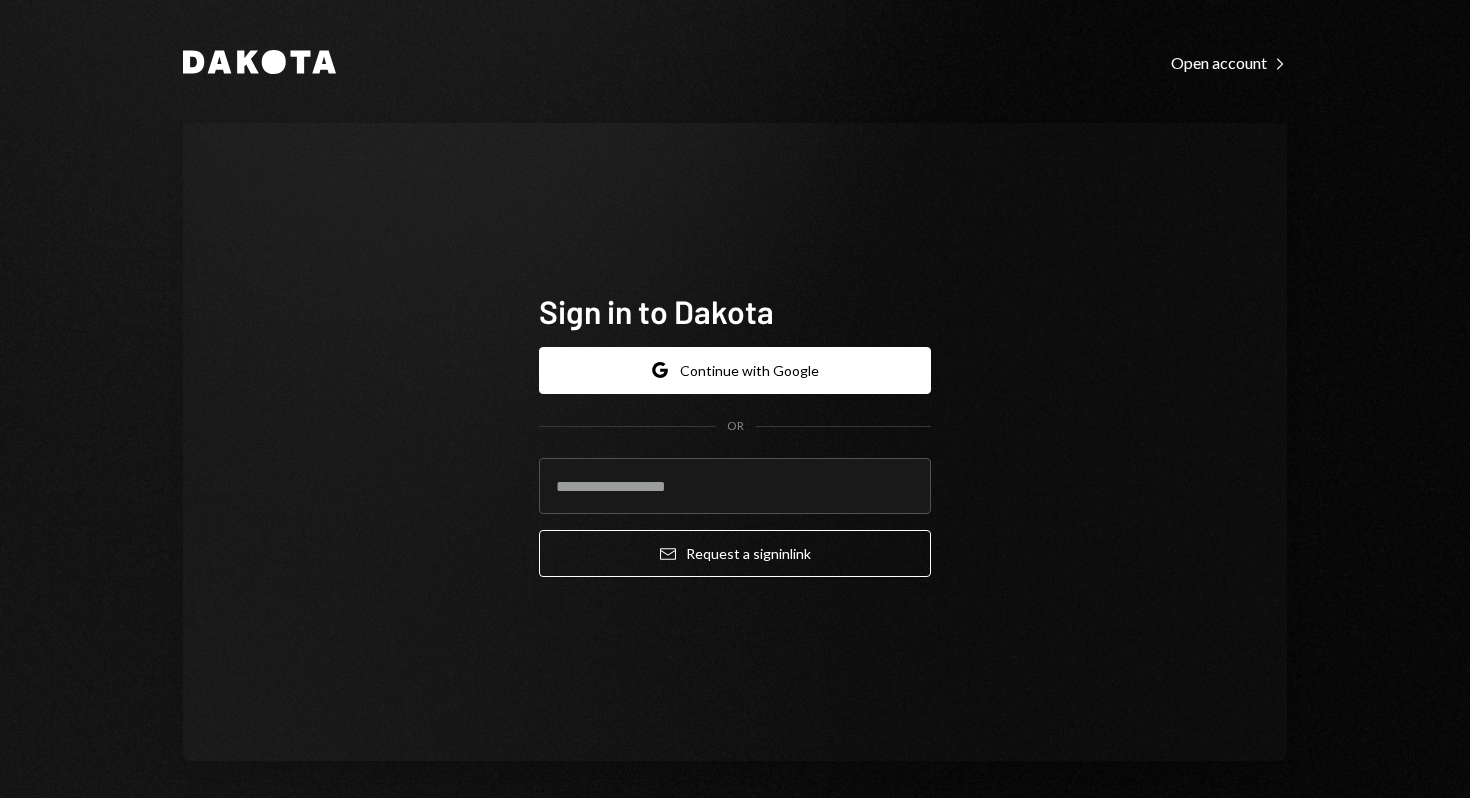 scroll, scrollTop: 0, scrollLeft: 0, axis: both 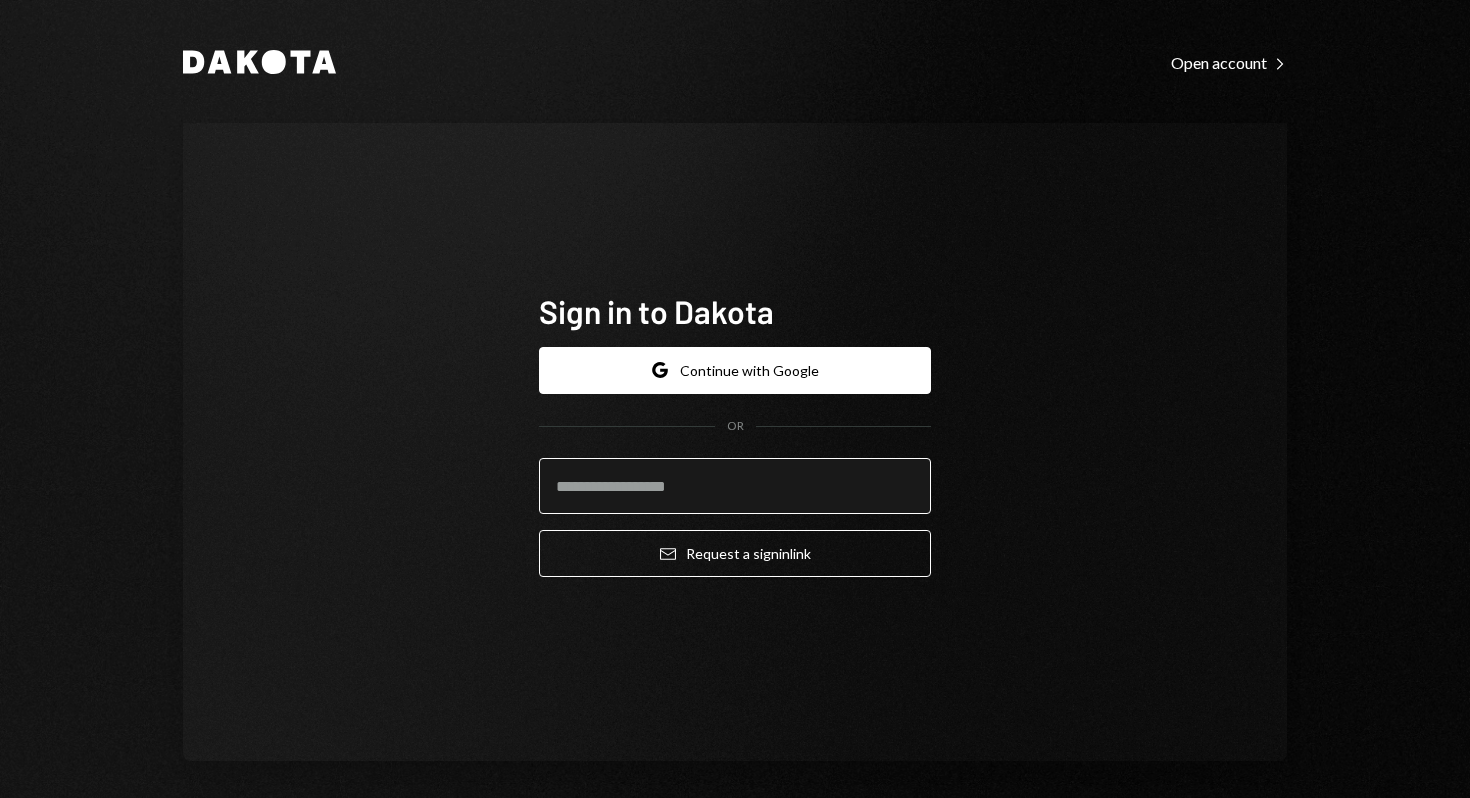 click at bounding box center [735, 486] 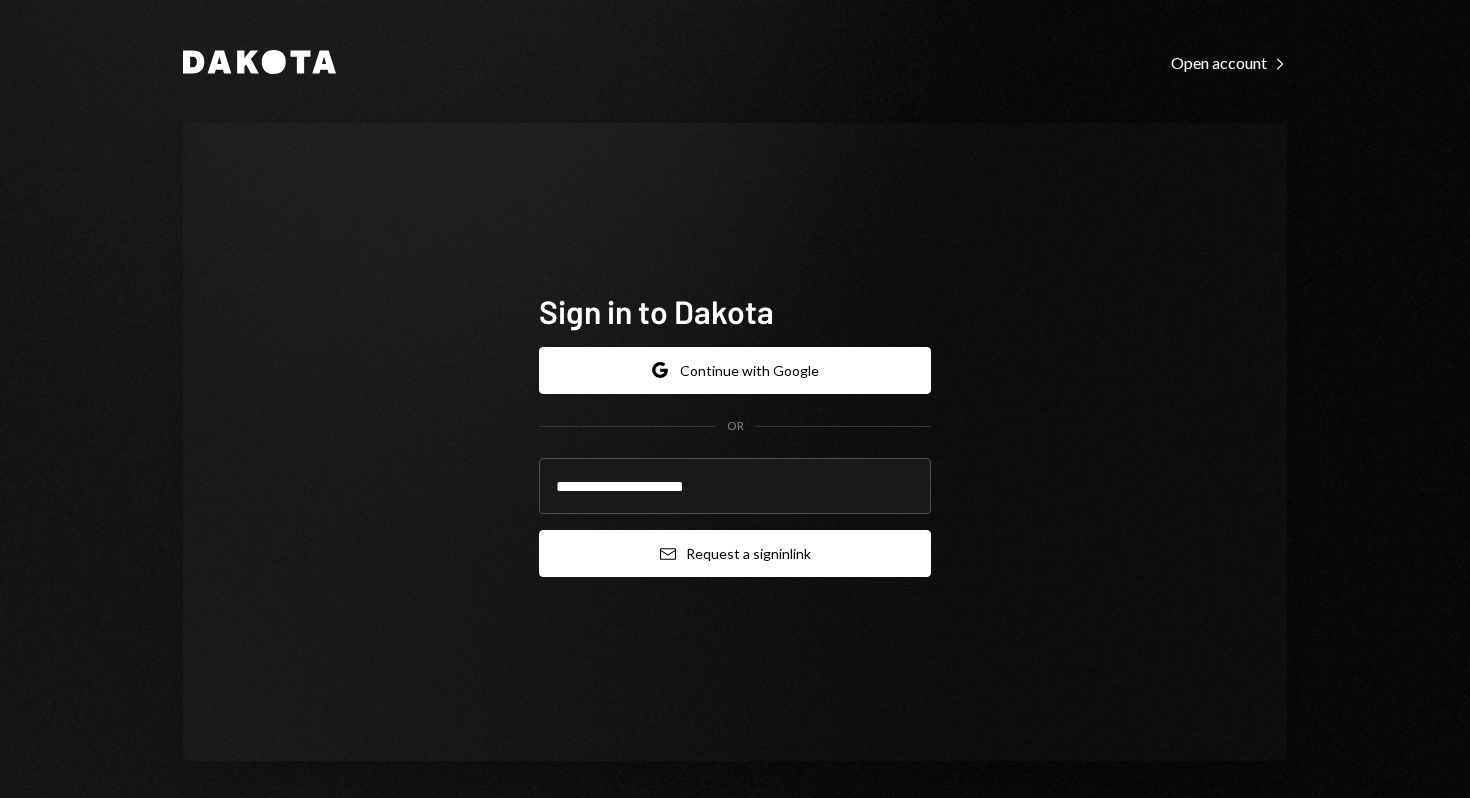 type on "**********" 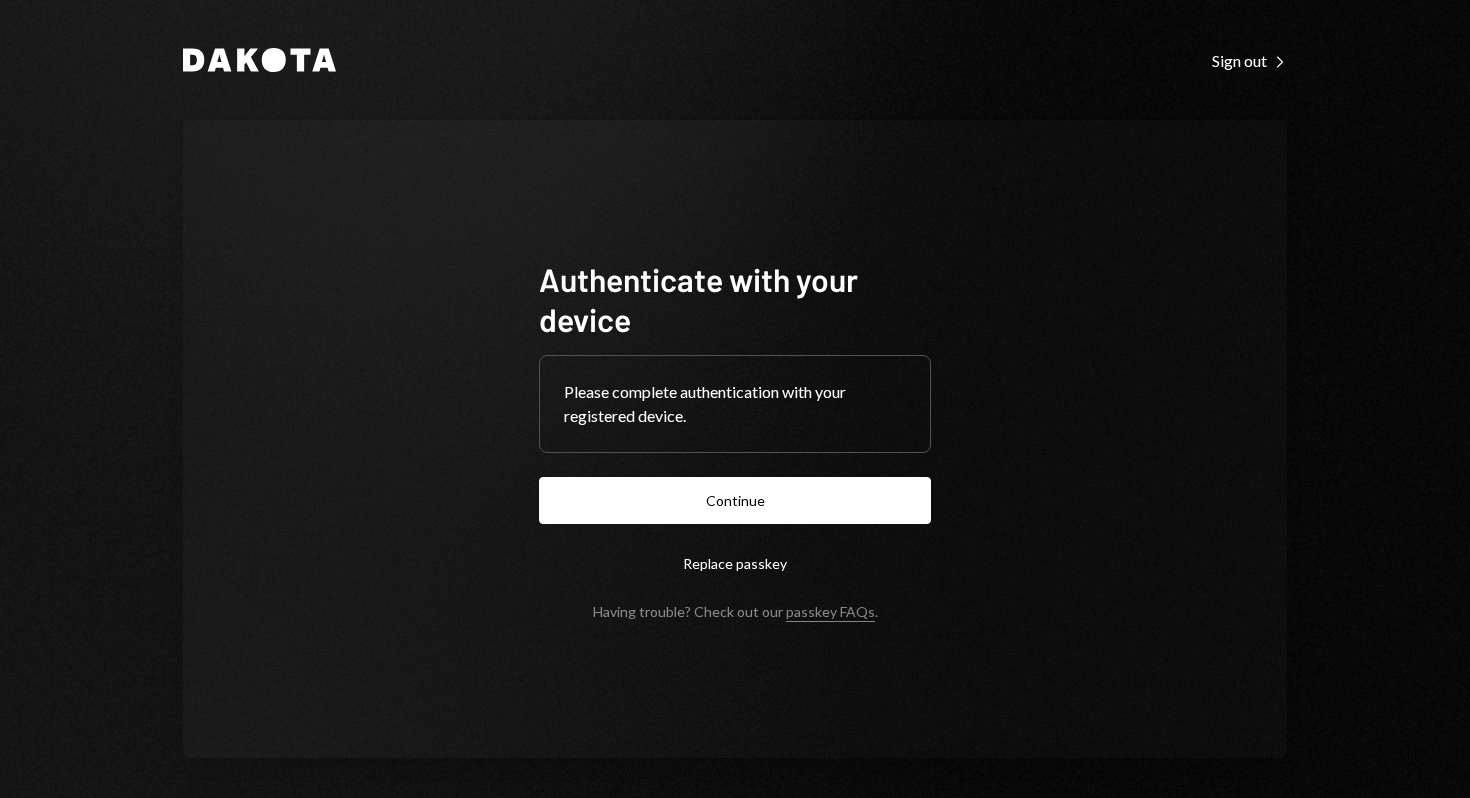 scroll, scrollTop: 0, scrollLeft: 0, axis: both 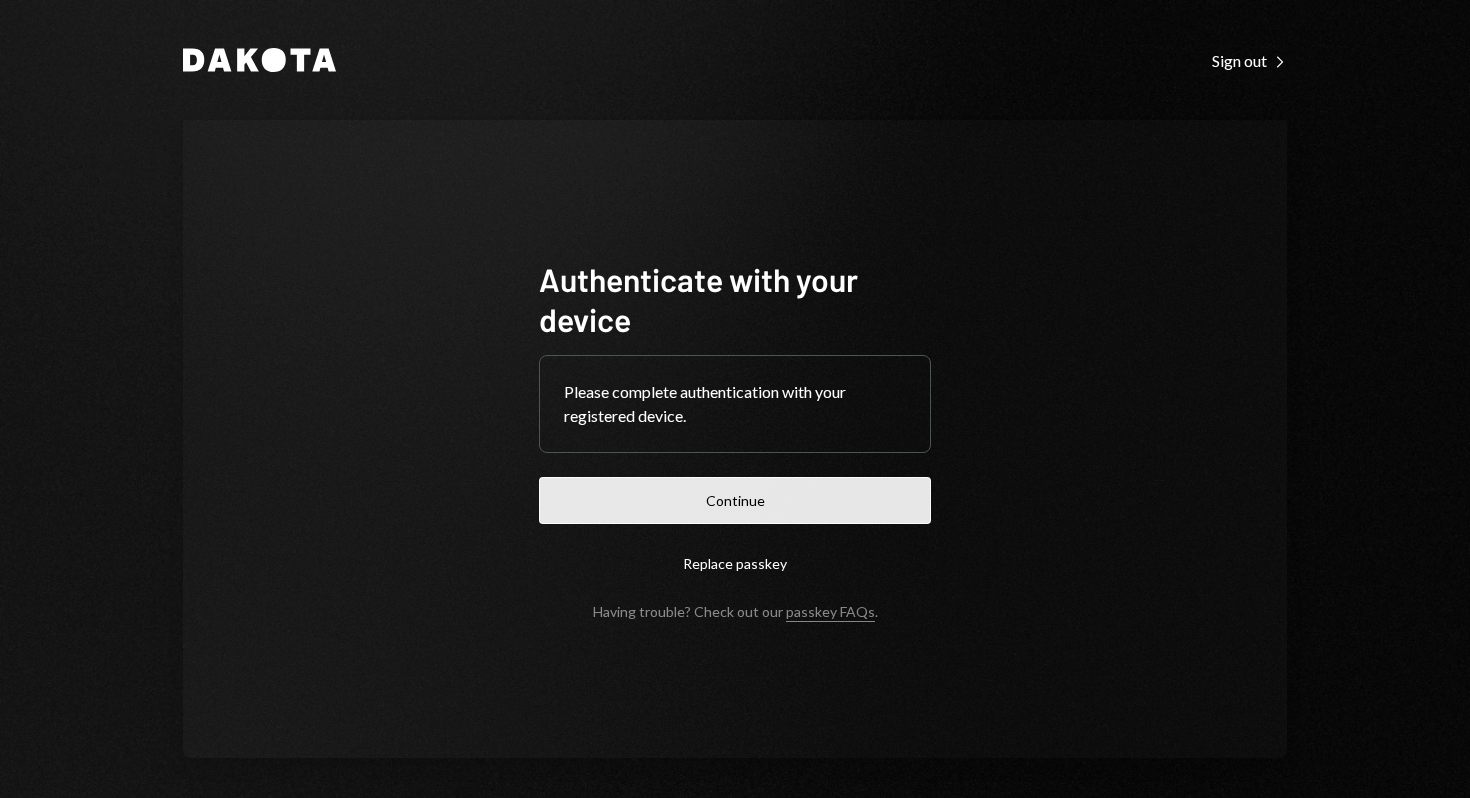 click on "Continue" at bounding box center (735, 500) 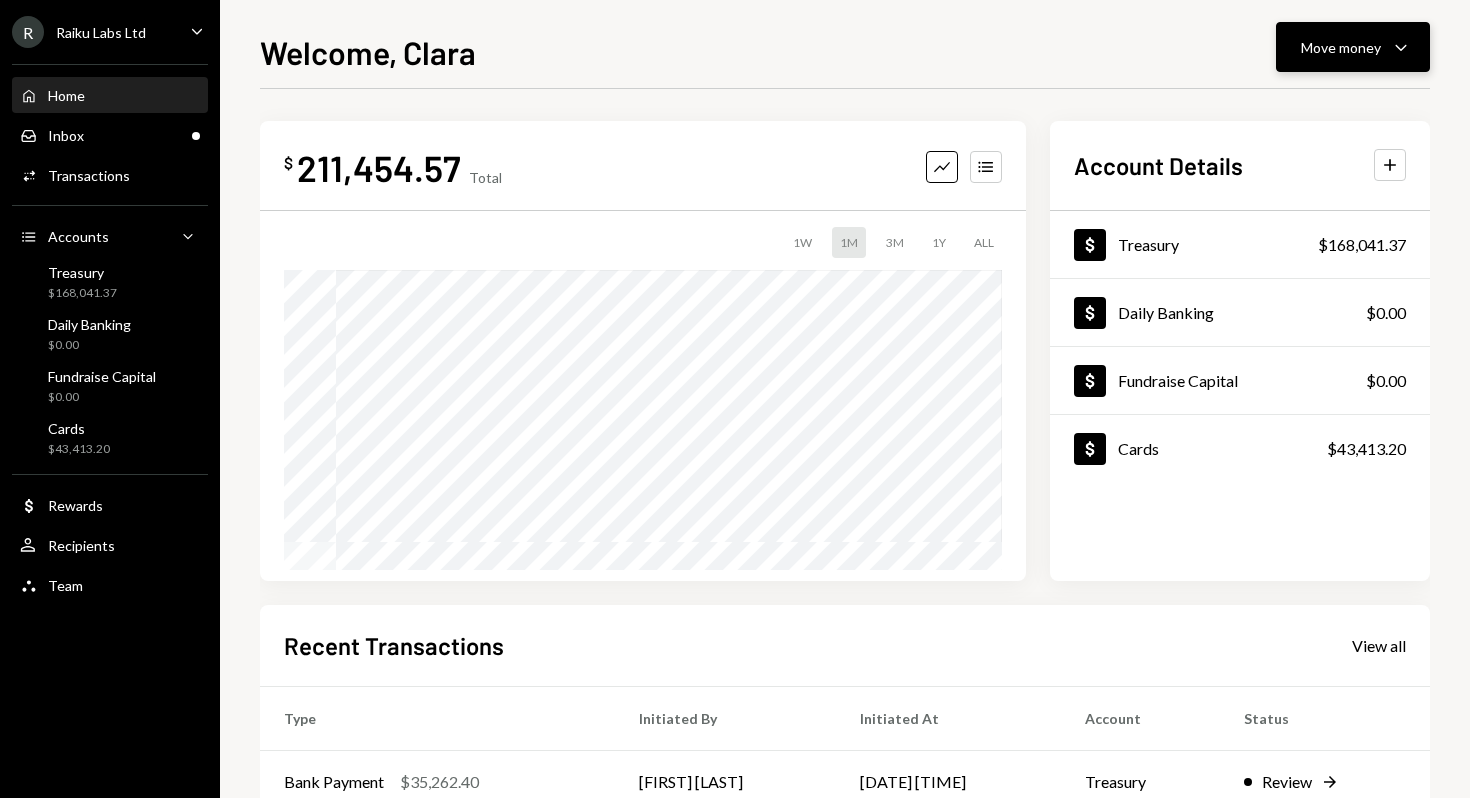 click on "Move money" at bounding box center [1341, 47] 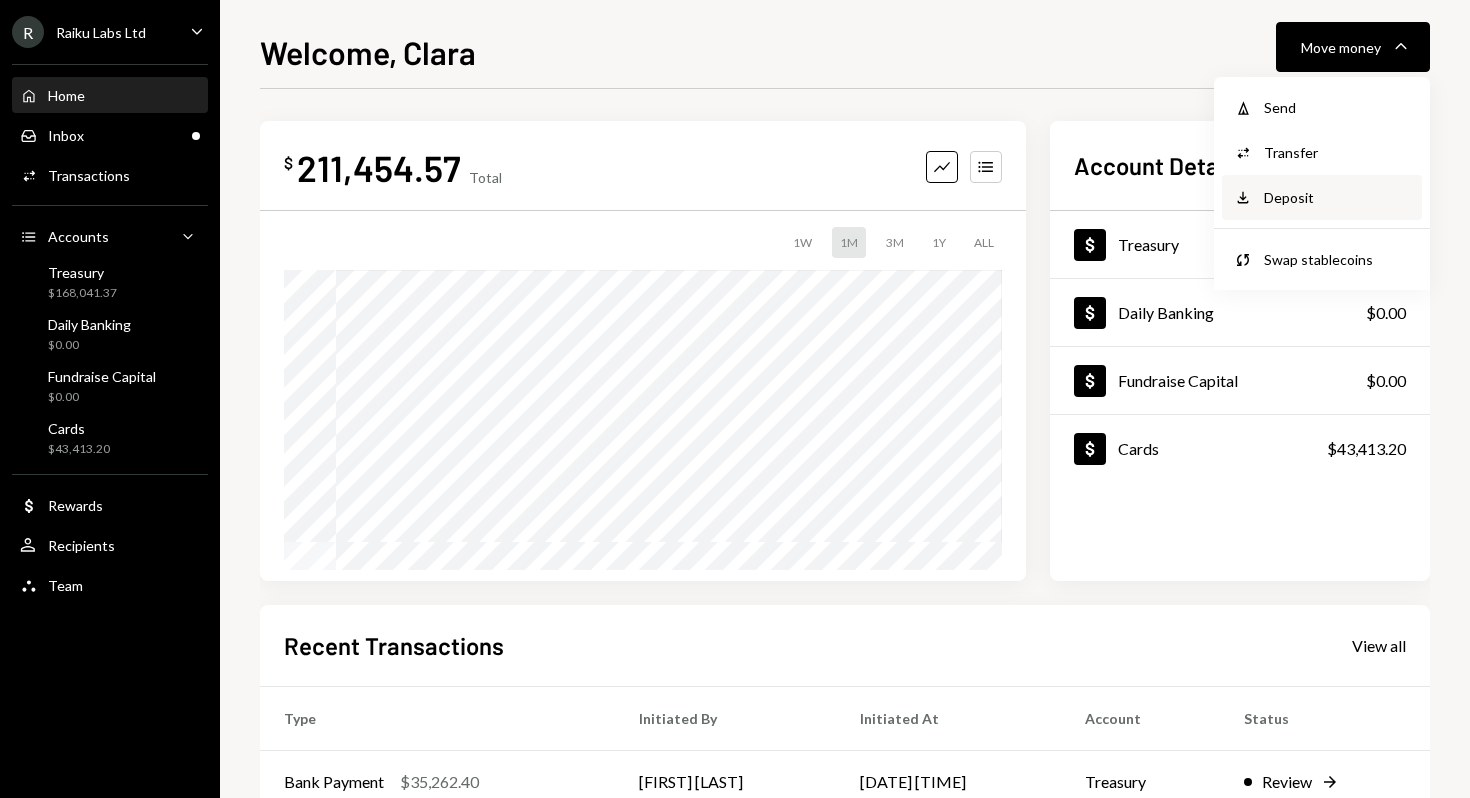 click on "Deposit" at bounding box center (1337, 197) 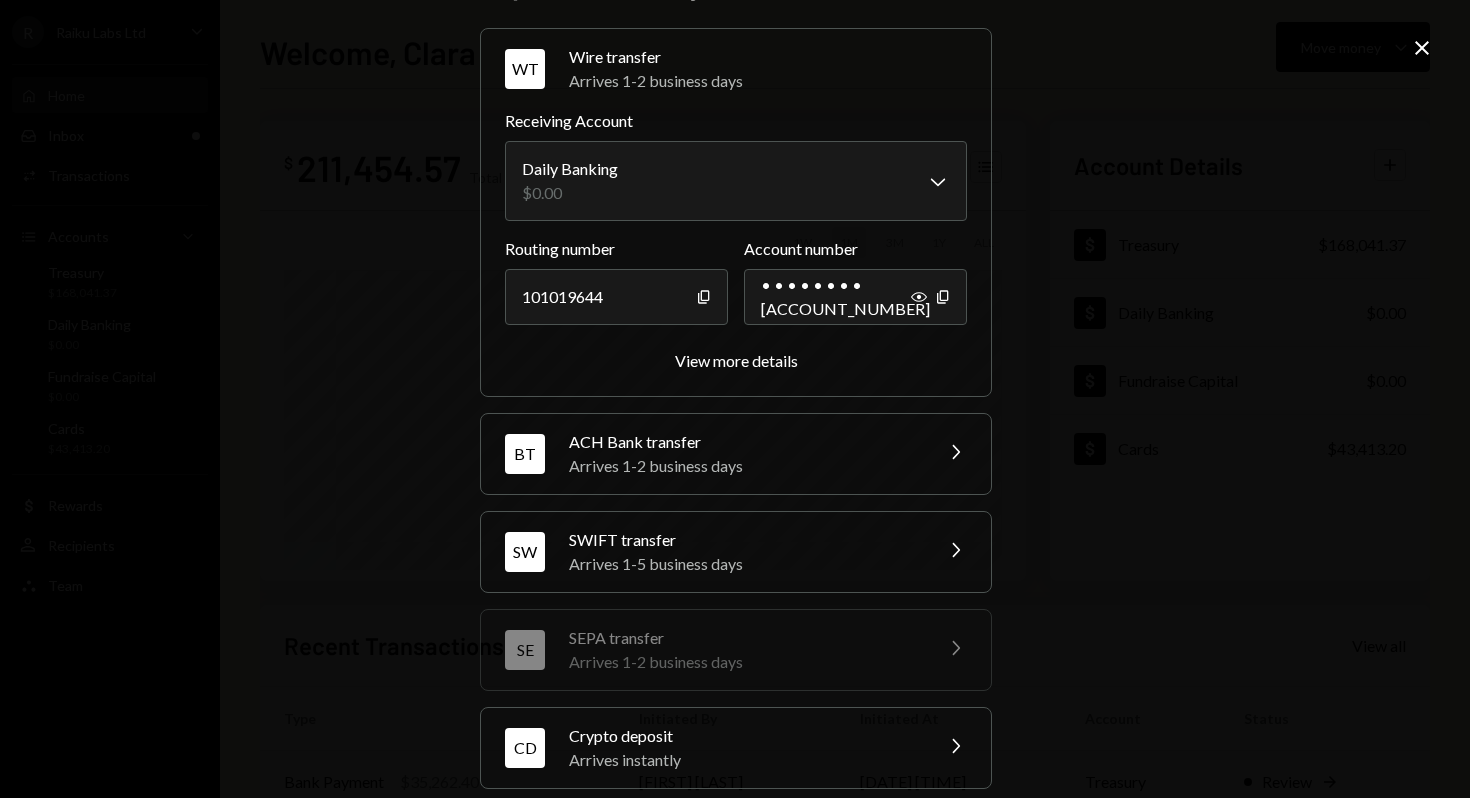 scroll, scrollTop: 47, scrollLeft: 0, axis: vertical 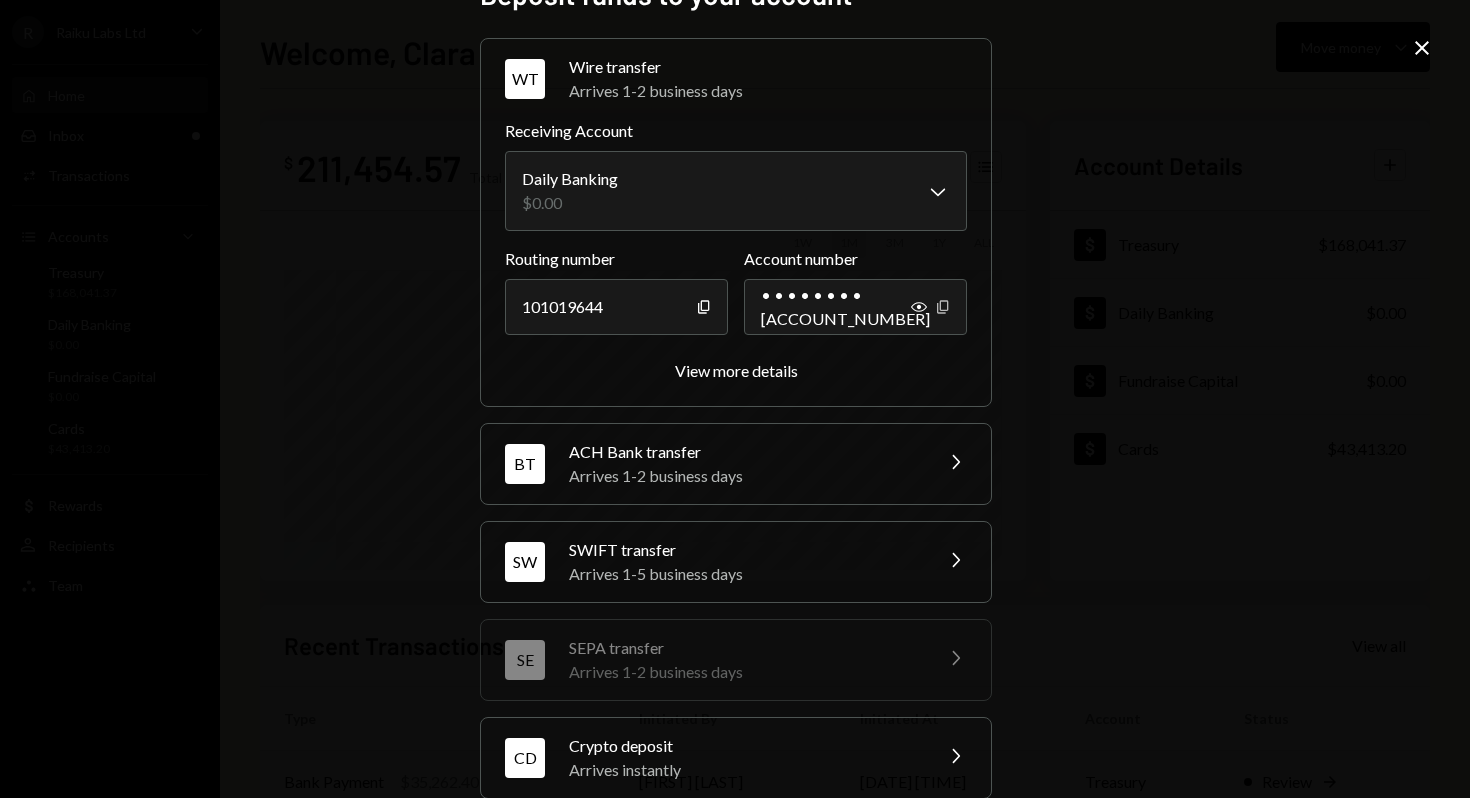 click on "Copy" 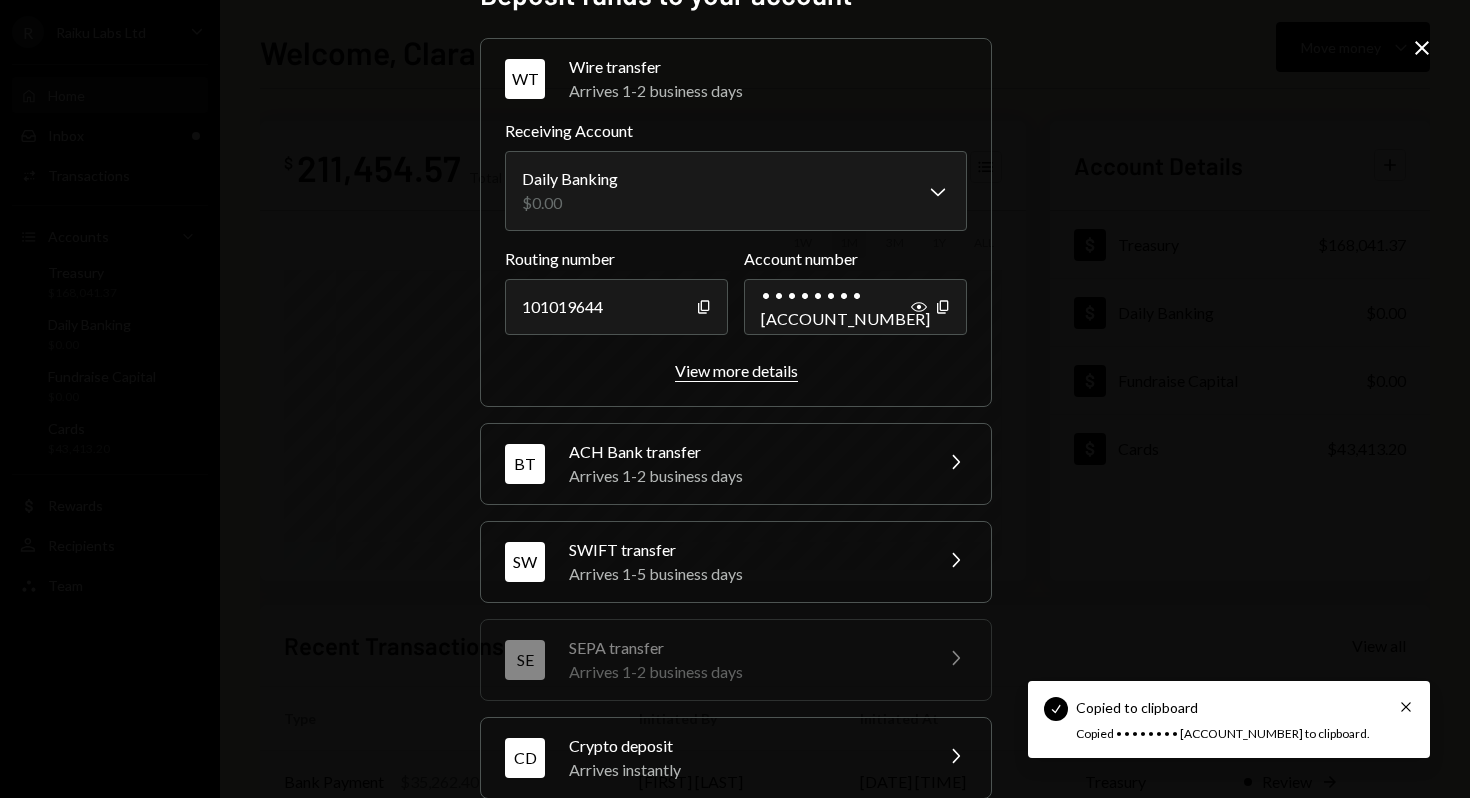 click on "View more details" at bounding box center [736, 370] 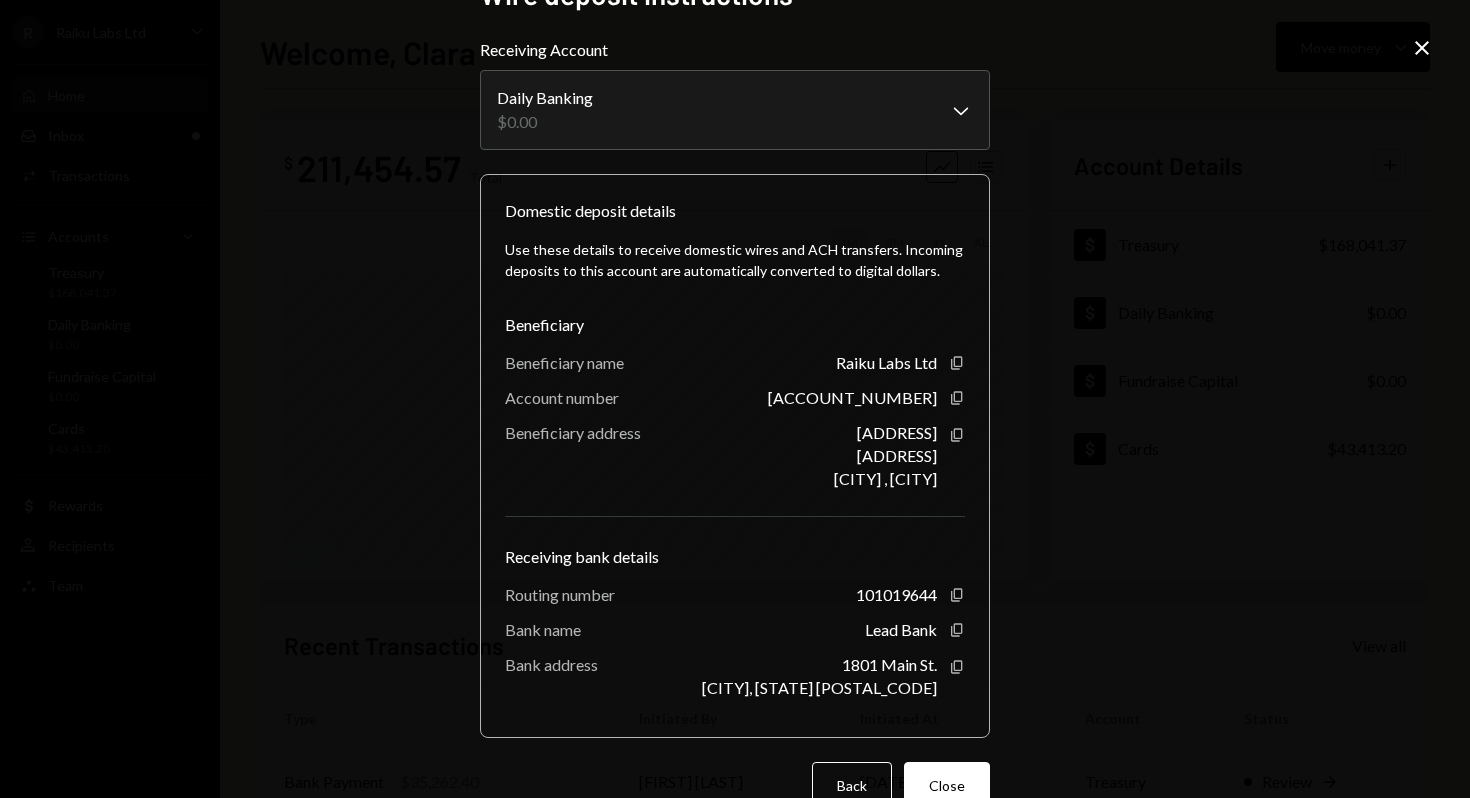click on "**********" at bounding box center [735, 399] 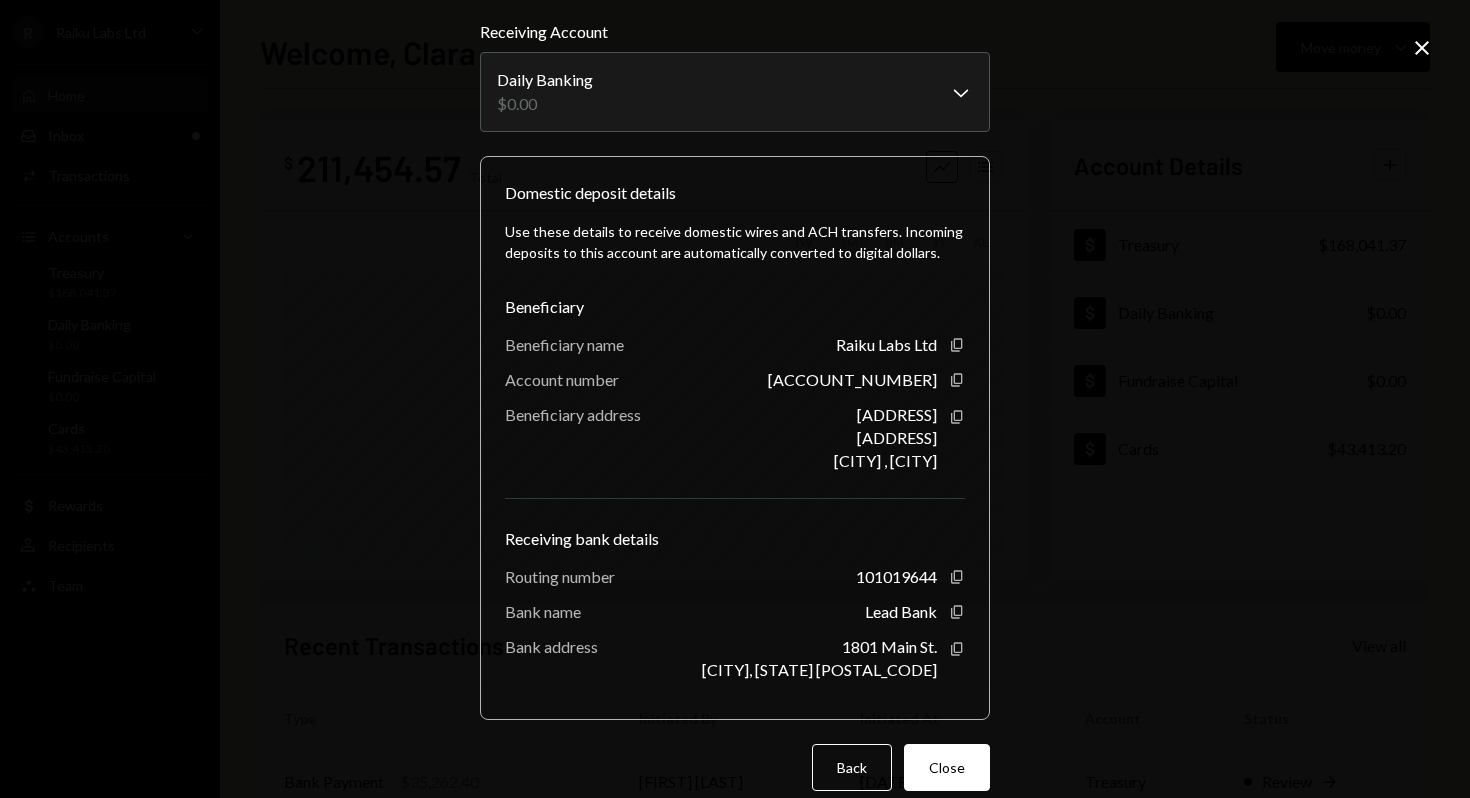 scroll, scrollTop: 67, scrollLeft: 0, axis: vertical 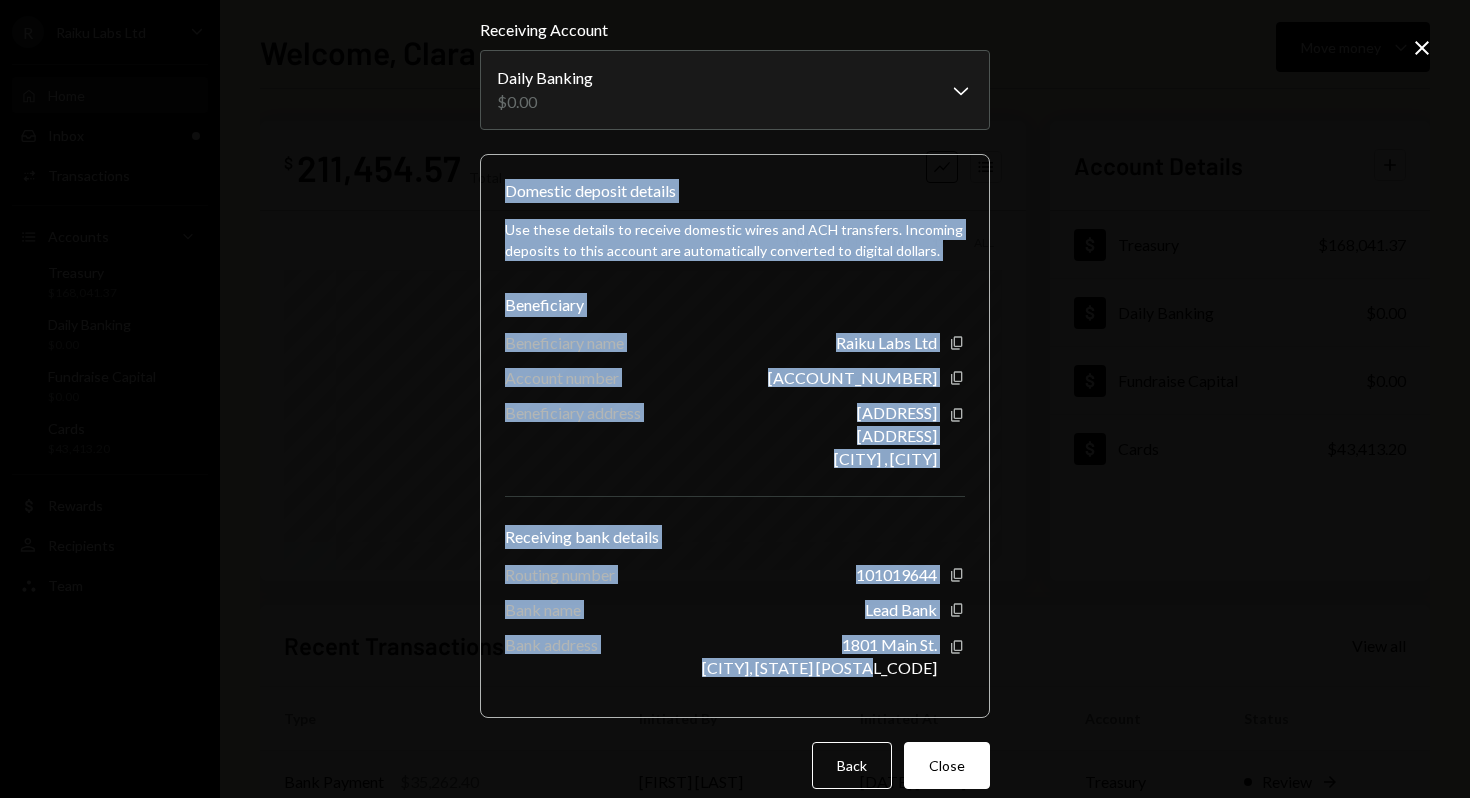 drag, startPoint x: 500, startPoint y: 187, endPoint x: 936, endPoint y: 681, distance: 658.88696 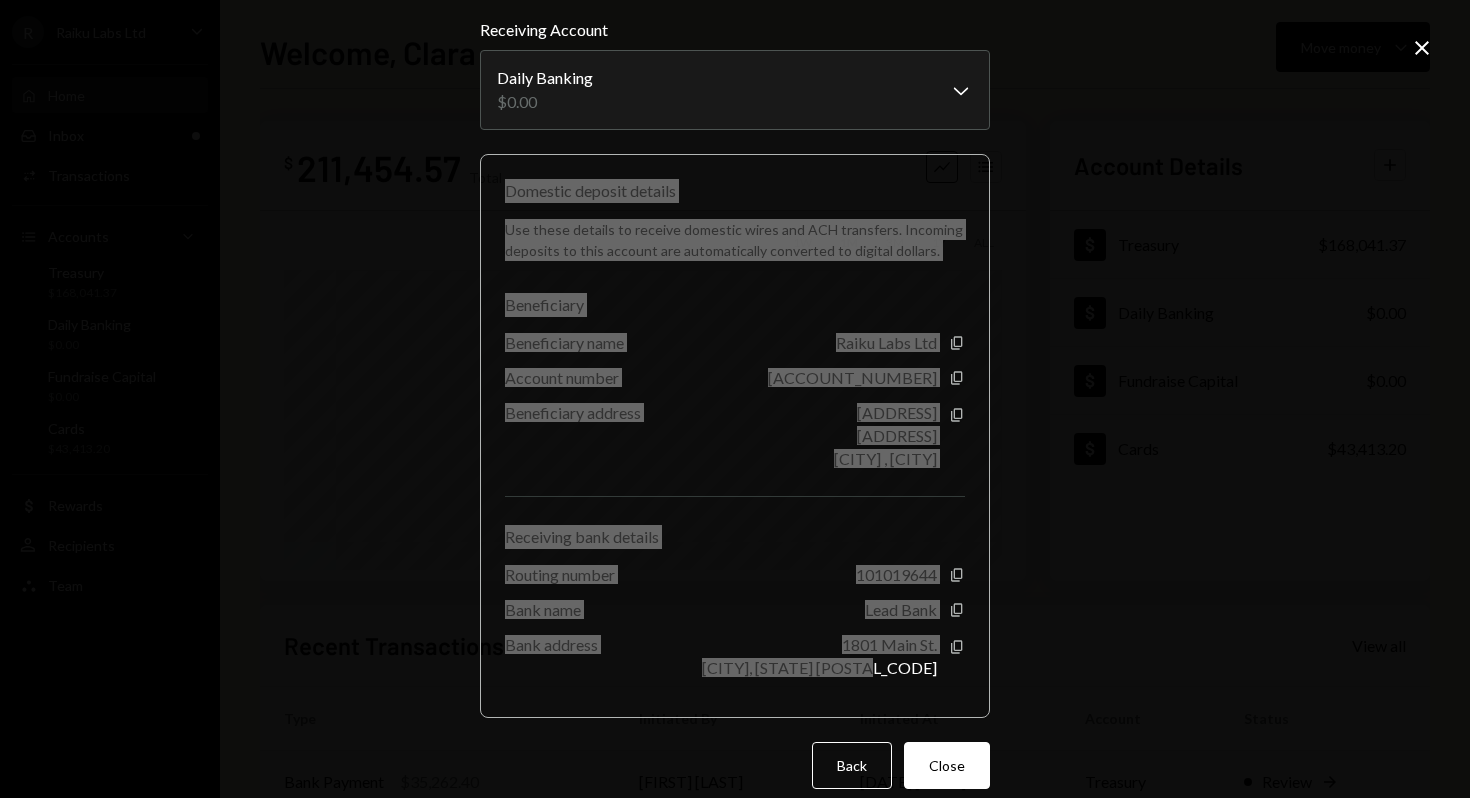click on "**********" at bounding box center [735, 399] 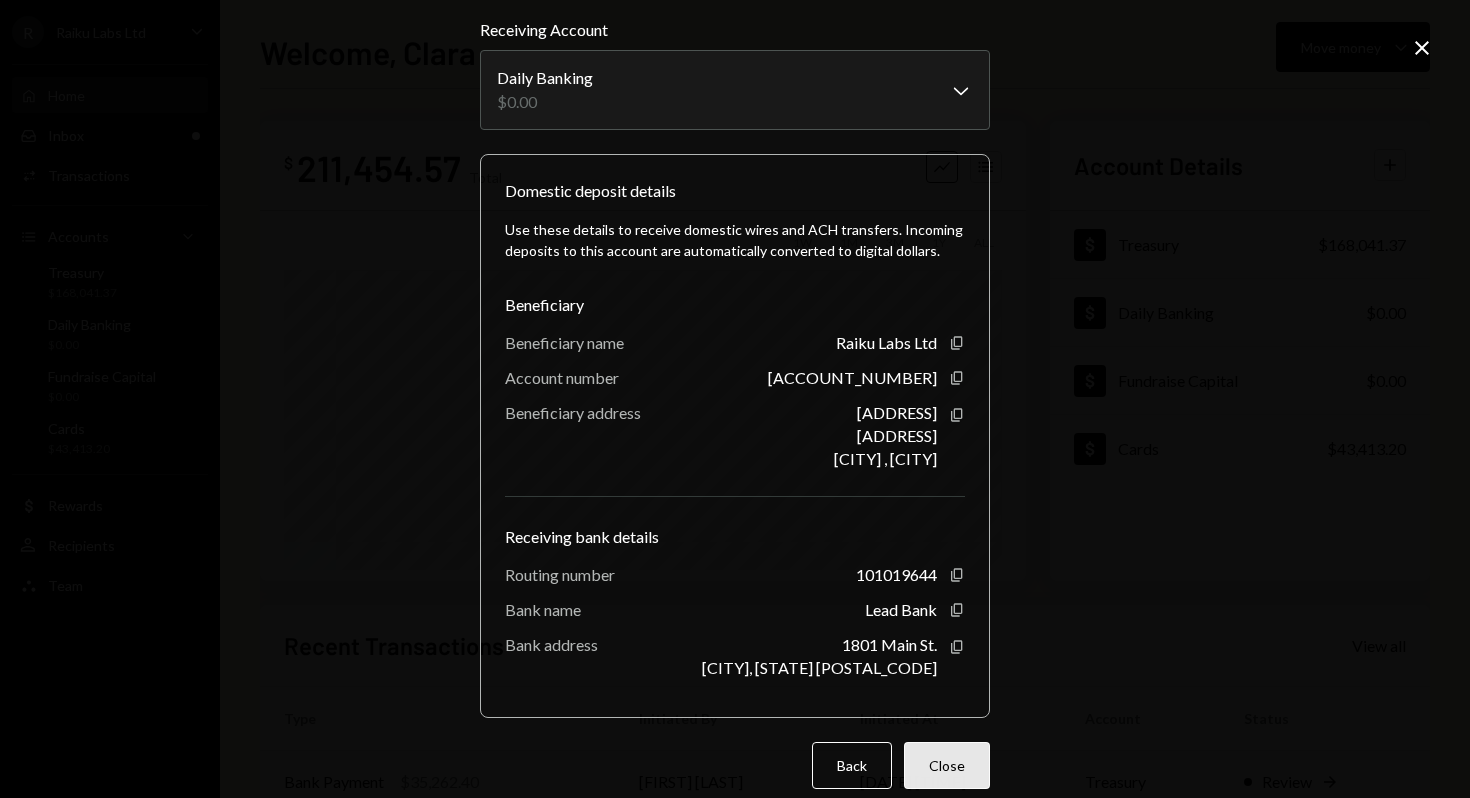click on "Close" at bounding box center [947, 765] 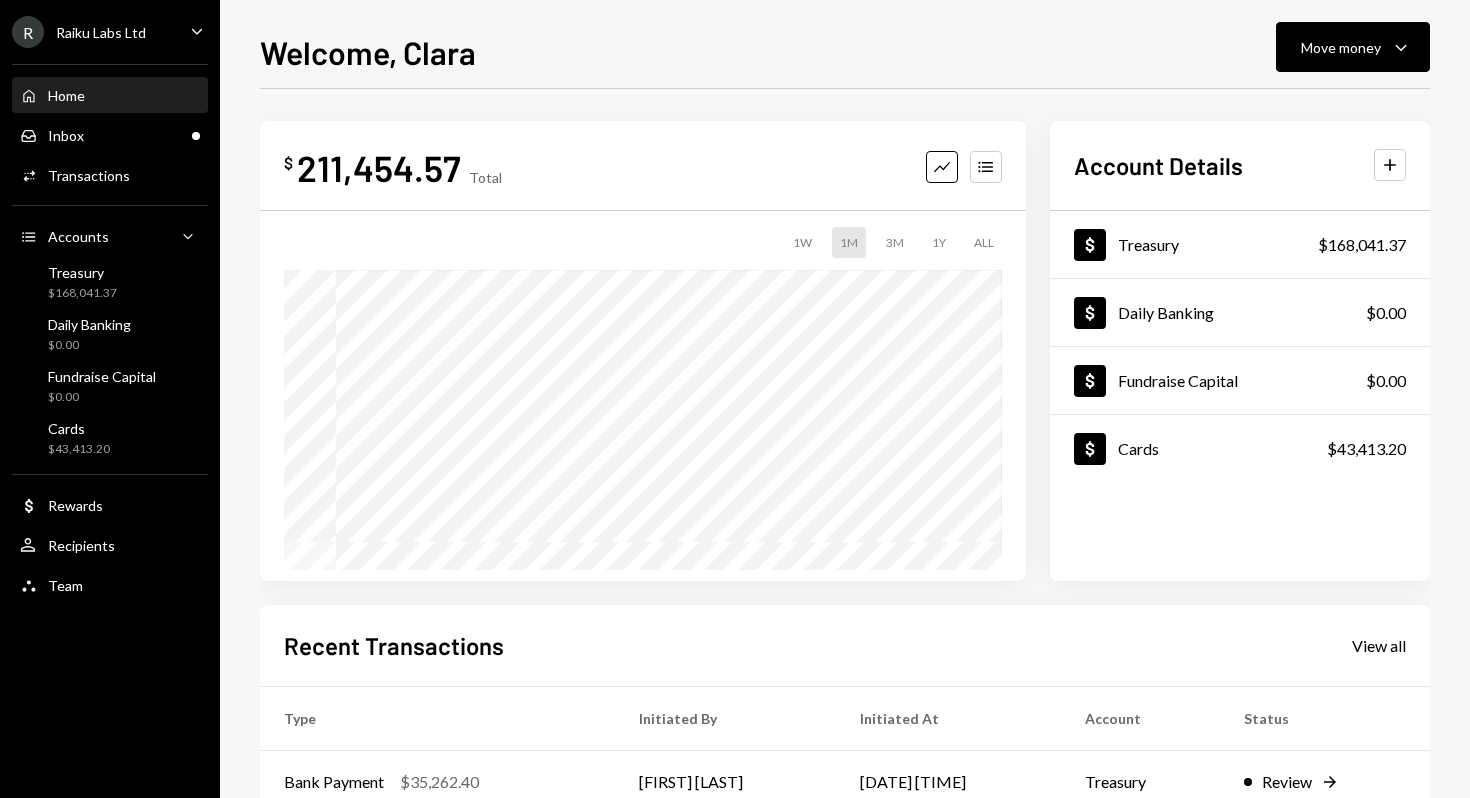 click on "R Raiku Labs Ltd Caret Down" at bounding box center (110, 32) 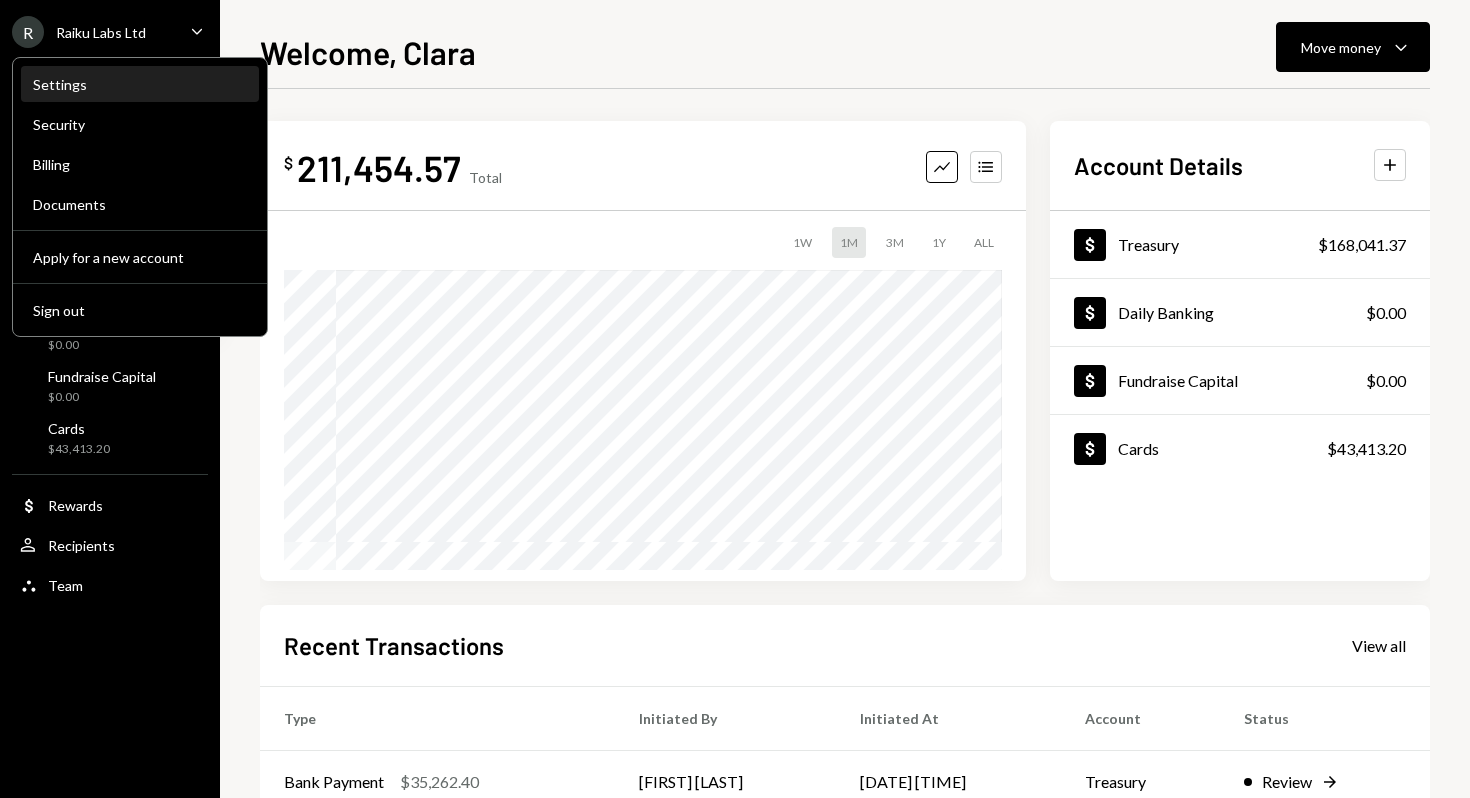 click on "Settings" at bounding box center [140, 84] 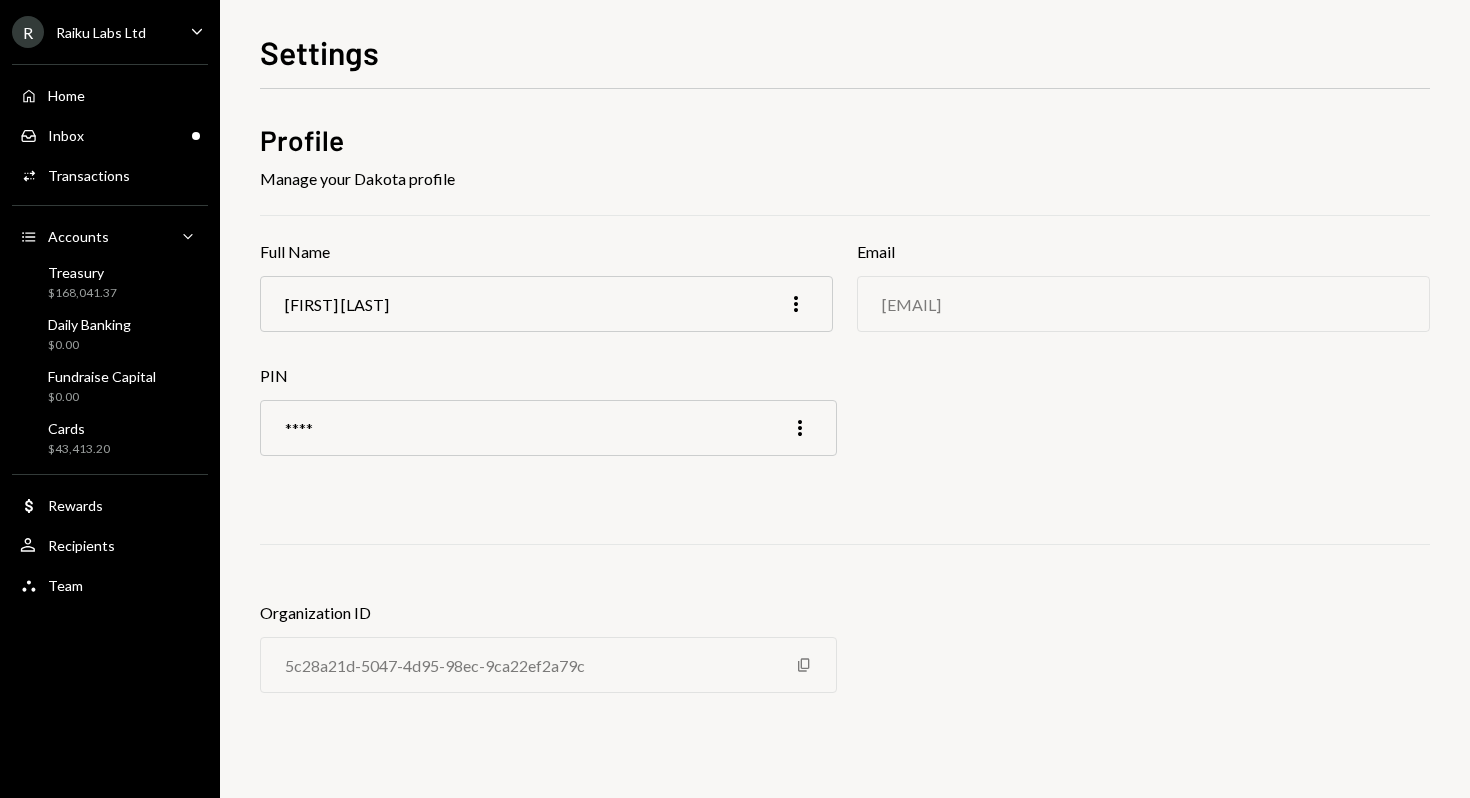 click on "Raiku Labs Ltd" at bounding box center (101, 32) 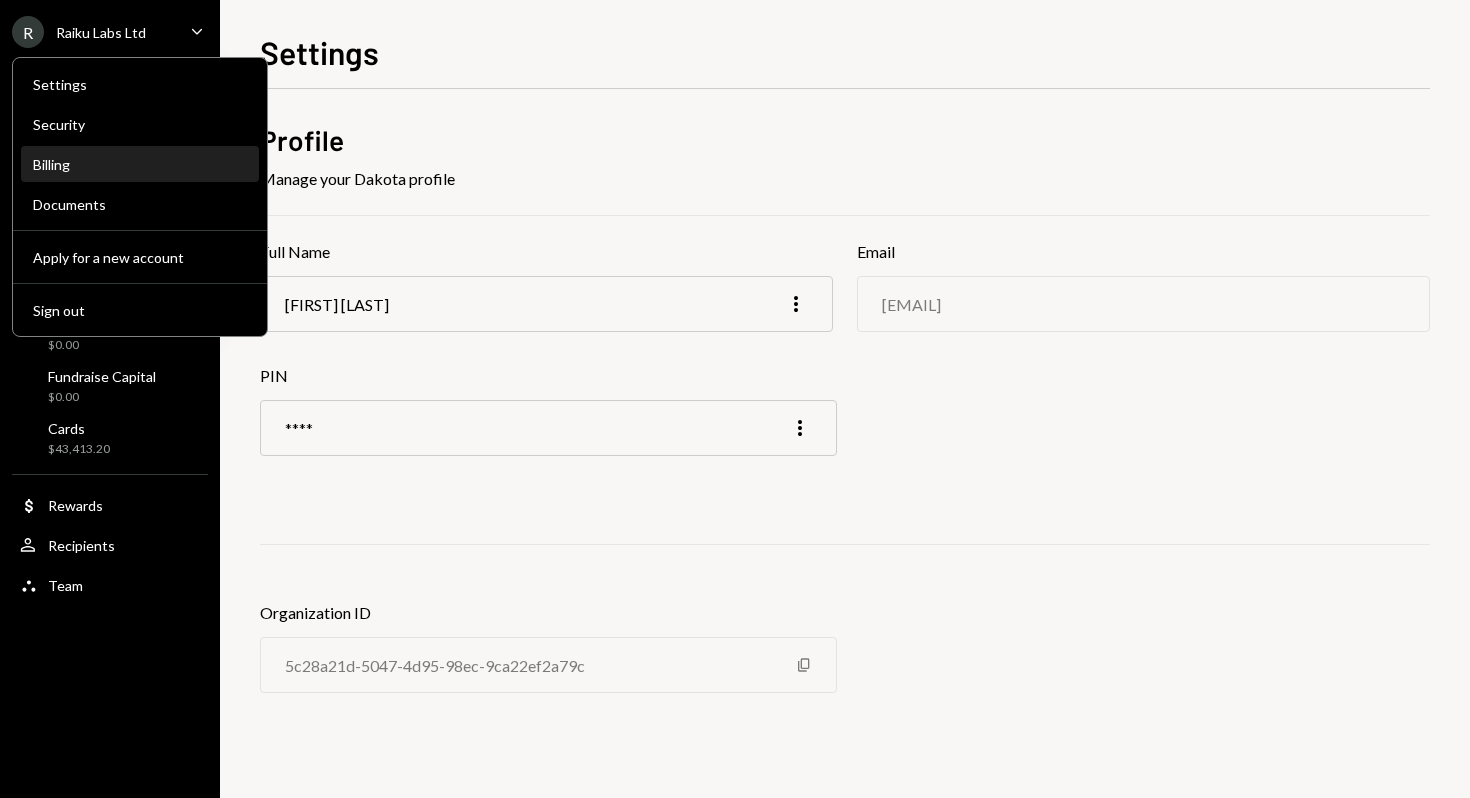 click on "Billing" at bounding box center [140, 164] 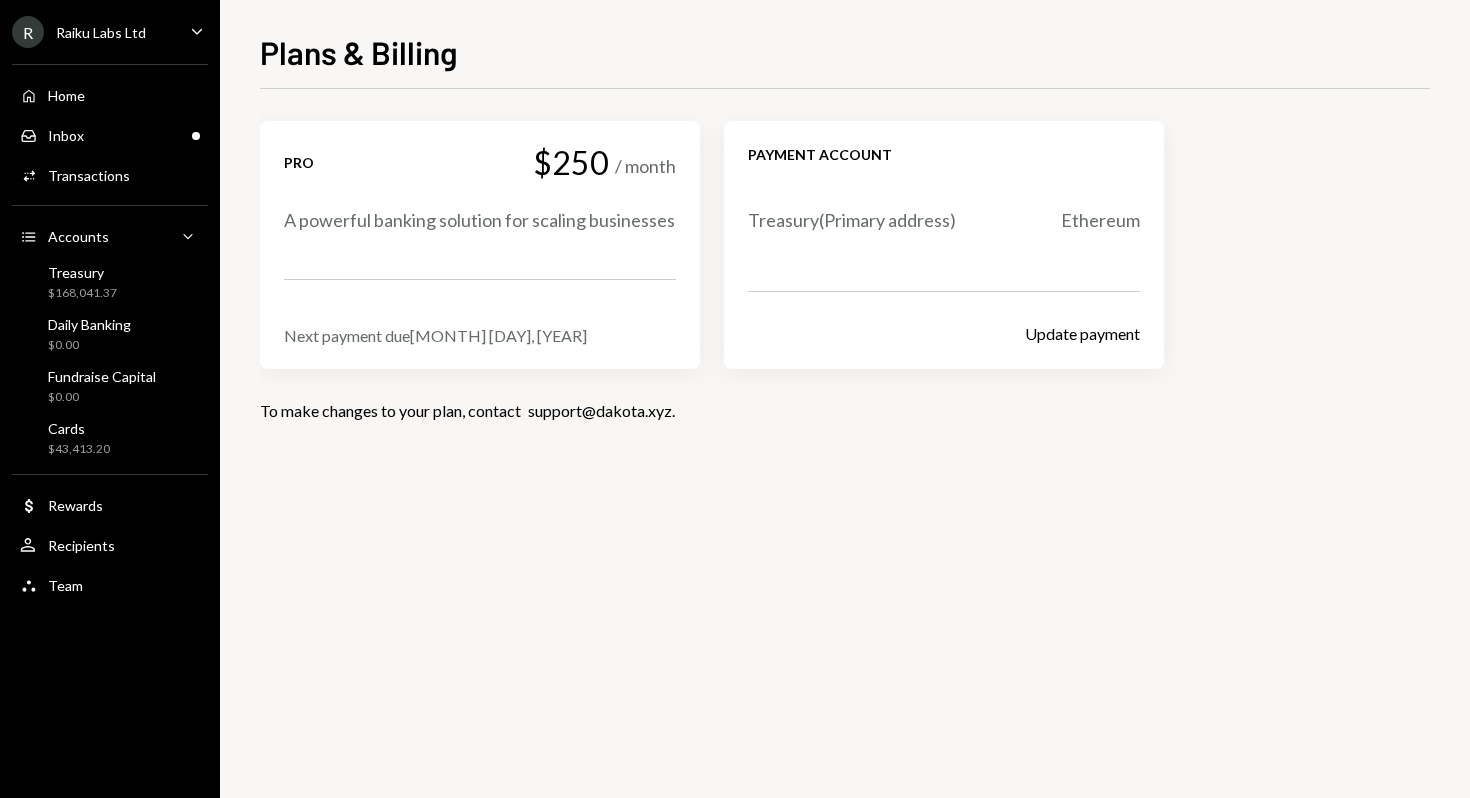 click on "Raiku Labs Ltd" at bounding box center (101, 32) 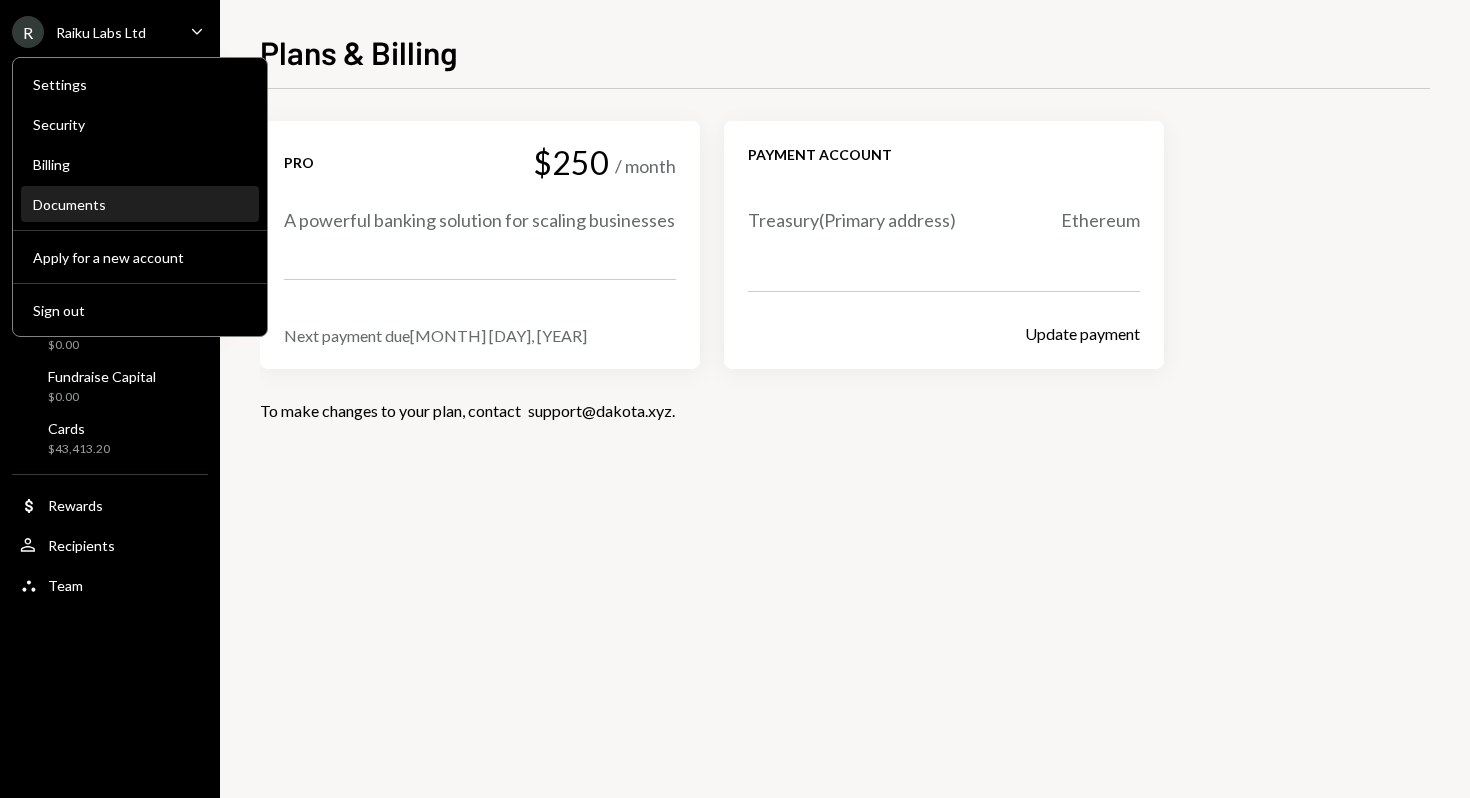 click on "Documents" at bounding box center [140, 204] 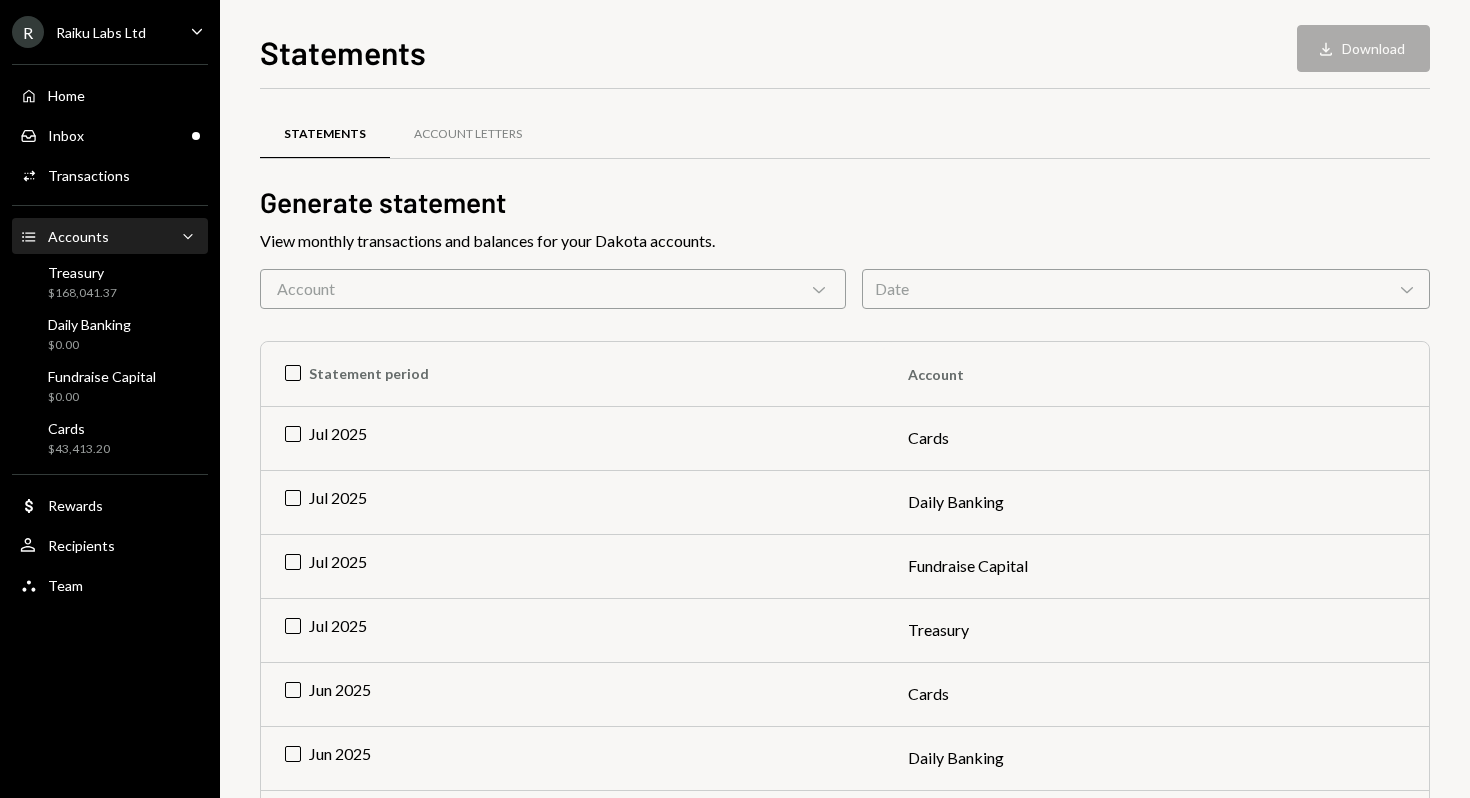 click on "Accounts Accounts Caret Down" at bounding box center (110, 237) 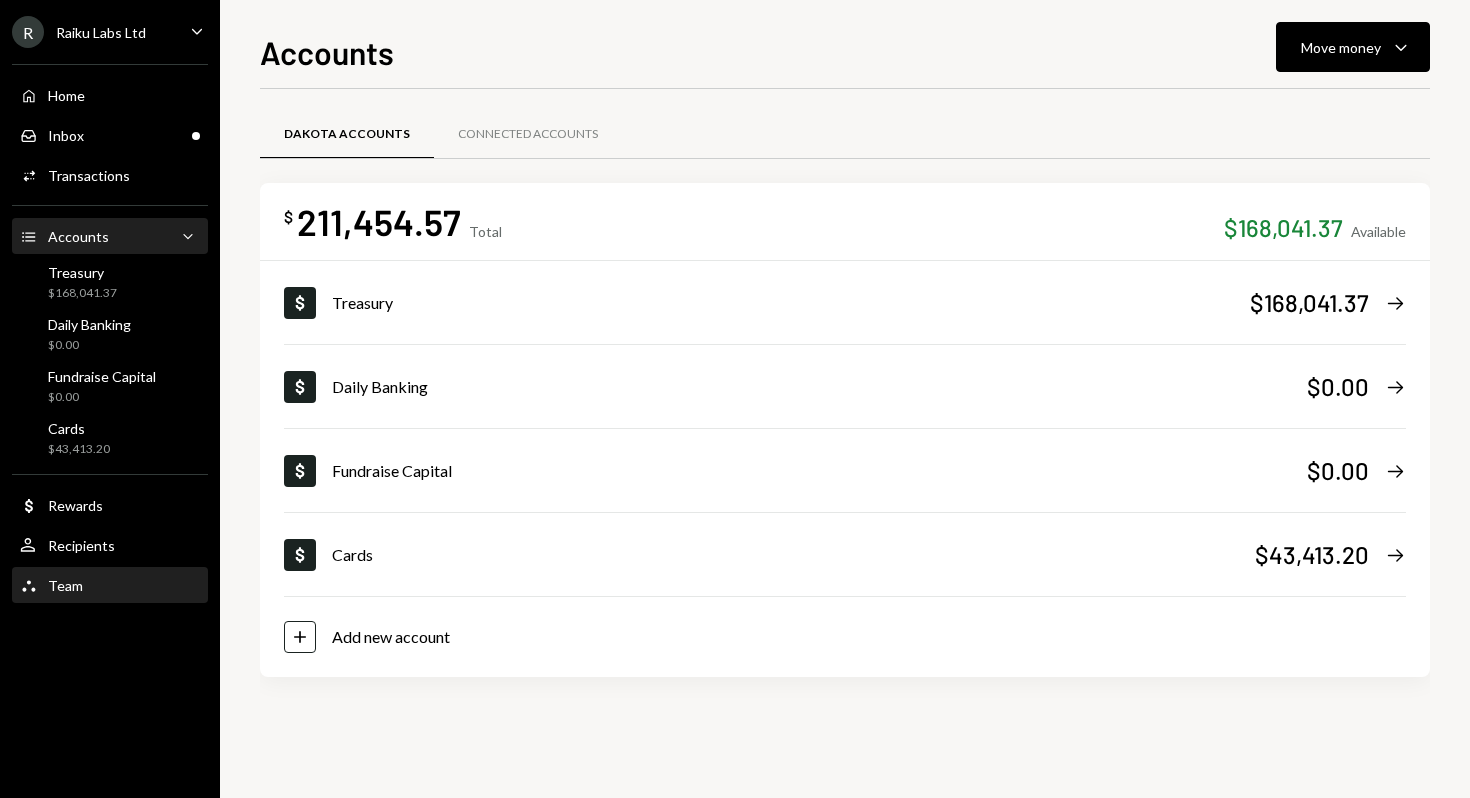 click on "Team Team" at bounding box center (110, 586) 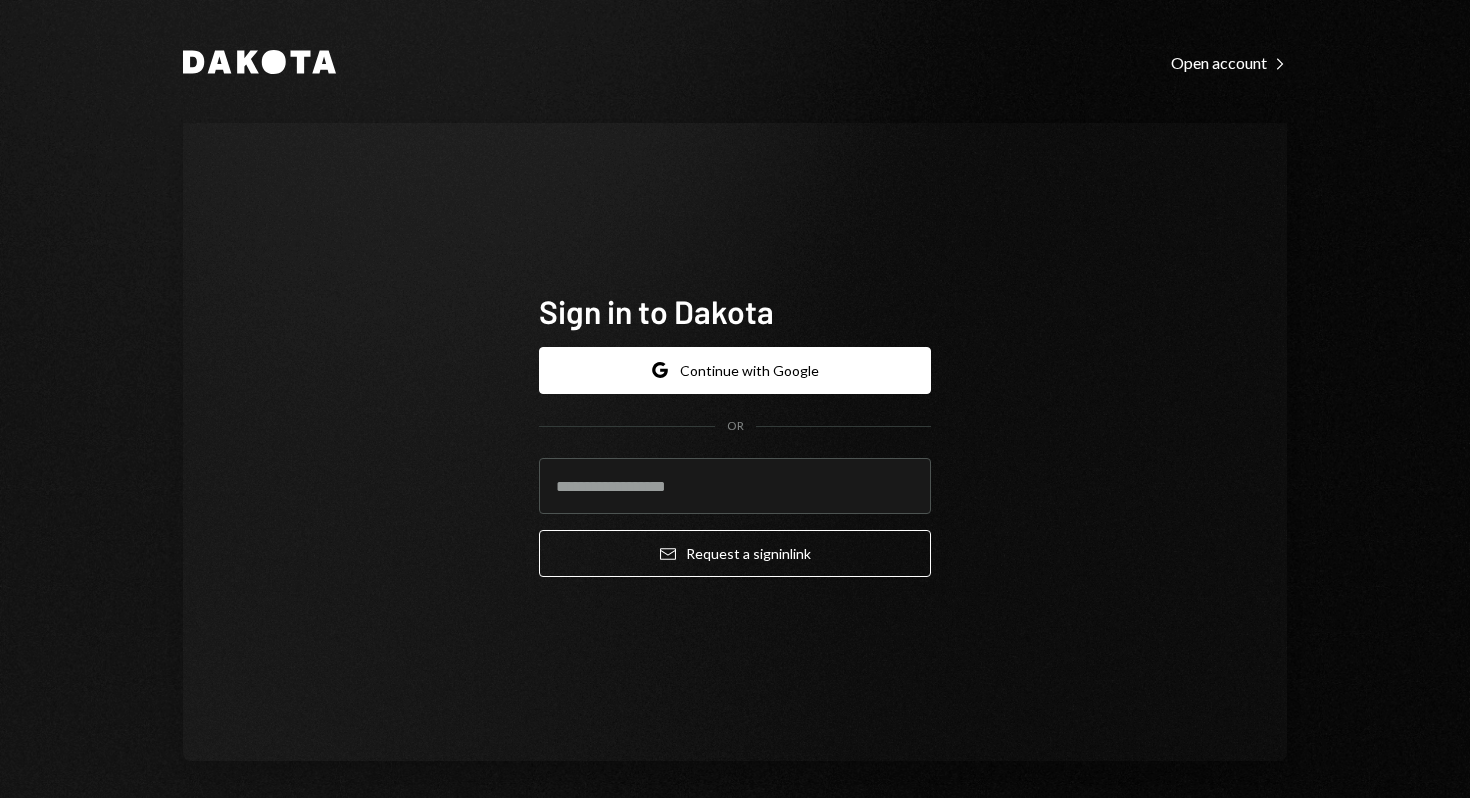 scroll, scrollTop: 0, scrollLeft: 0, axis: both 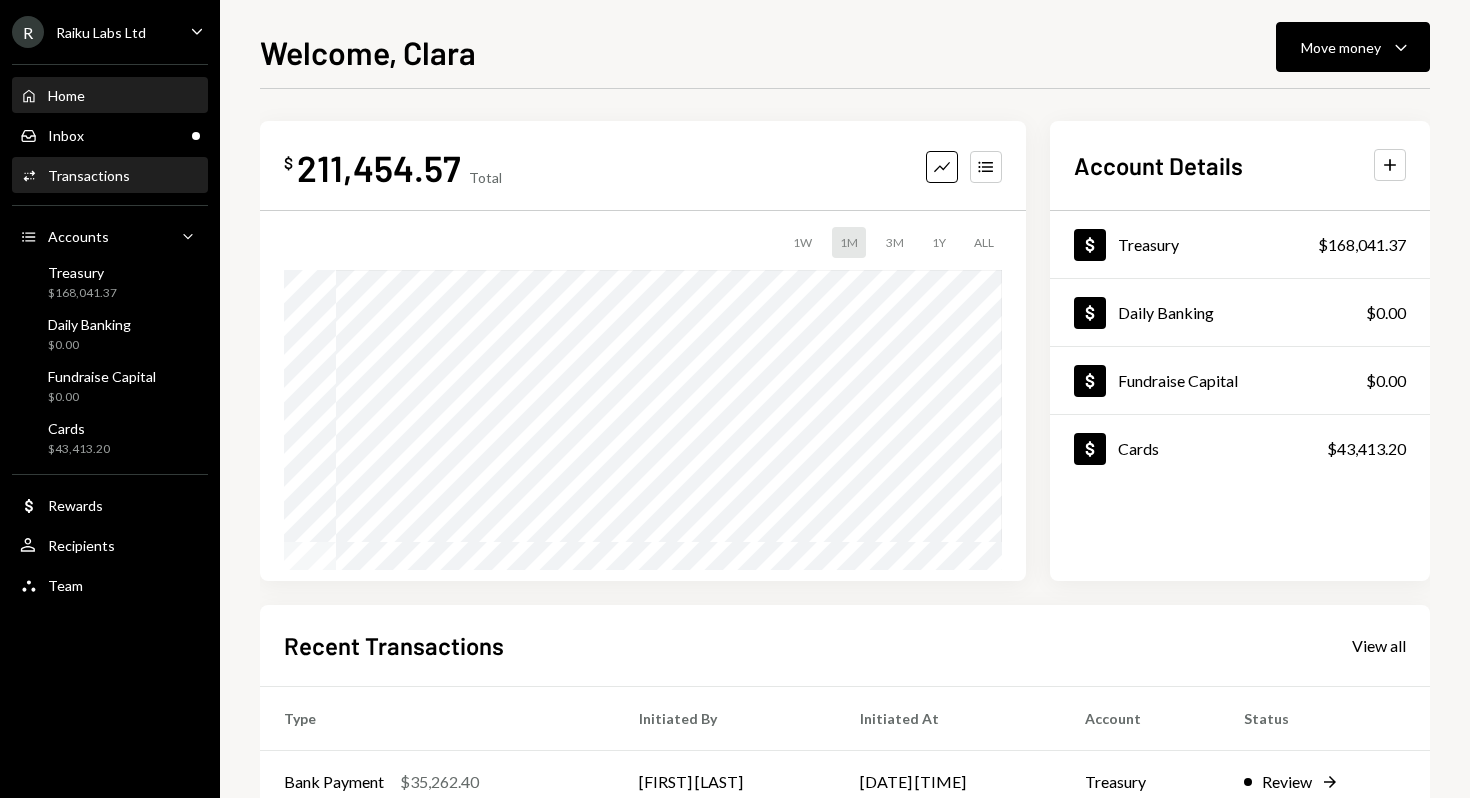 click on "Transactions" at bounding box center (89, 175) 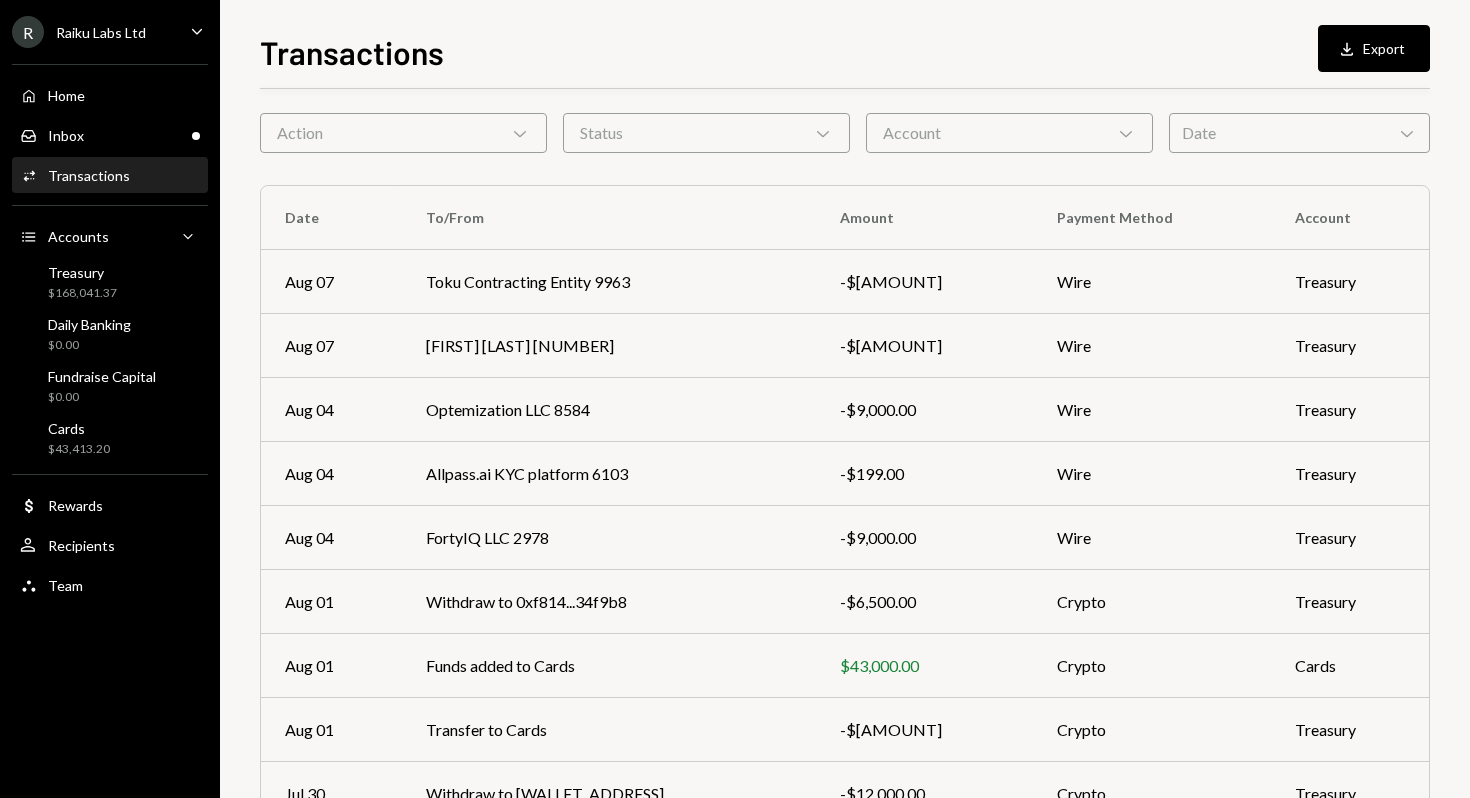 scroll, scrollTop: 0, scrollLeft: 0, axis: both 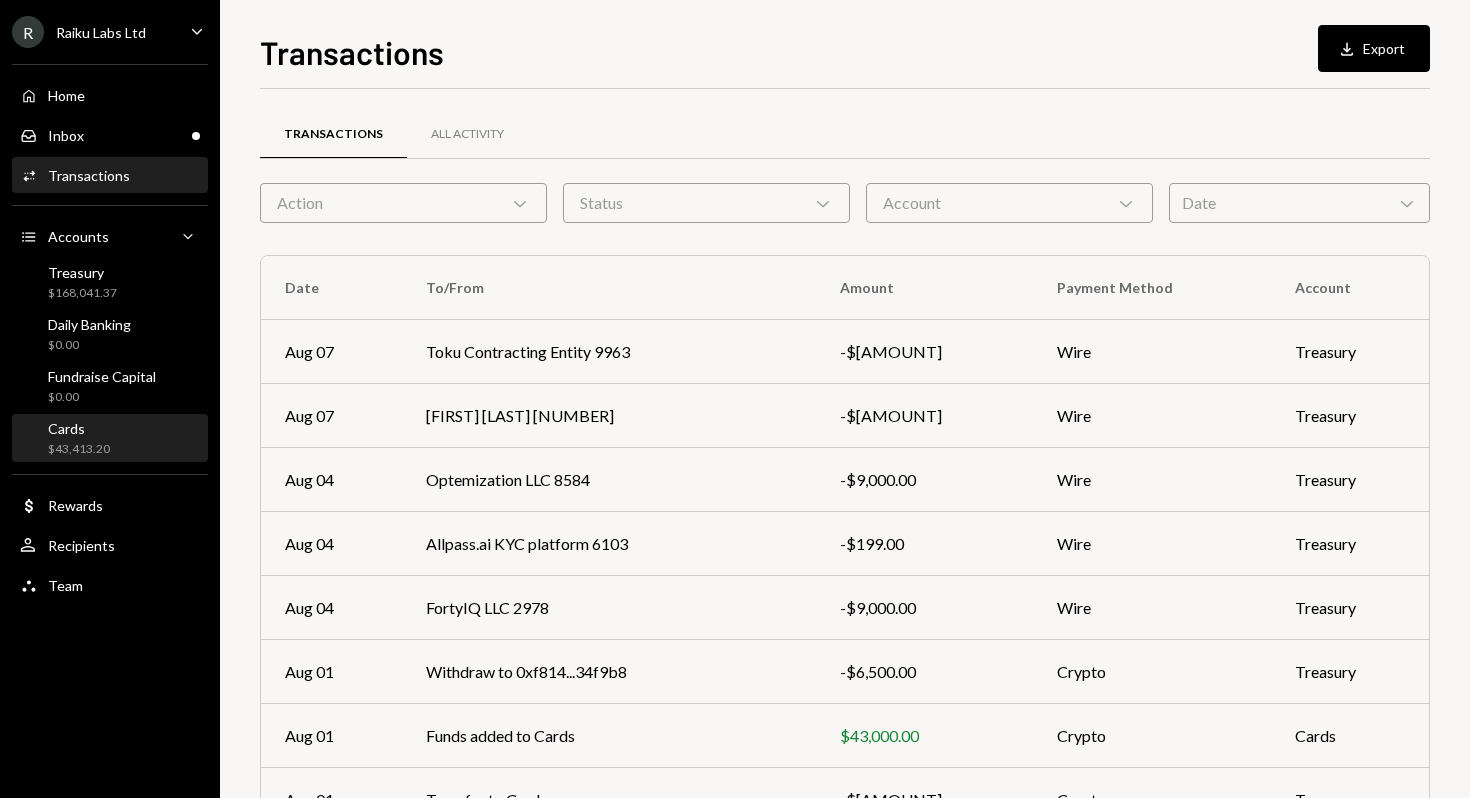 click on "$43,413.20" at bounding box center [79, 449] 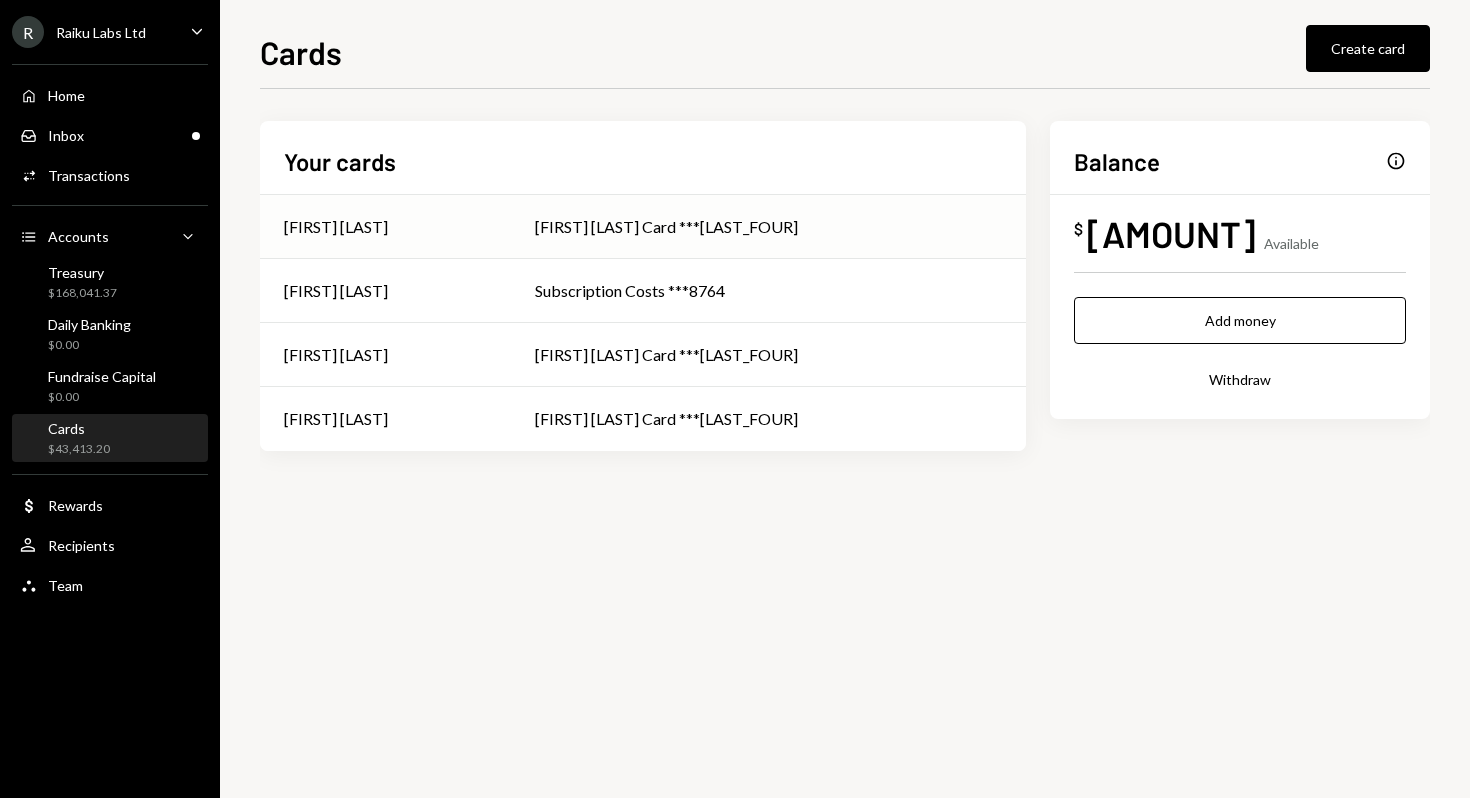 click on "[FIRST] [LAST] Card  ***[LAST_FOUR]" at bounding box center [768, 227] 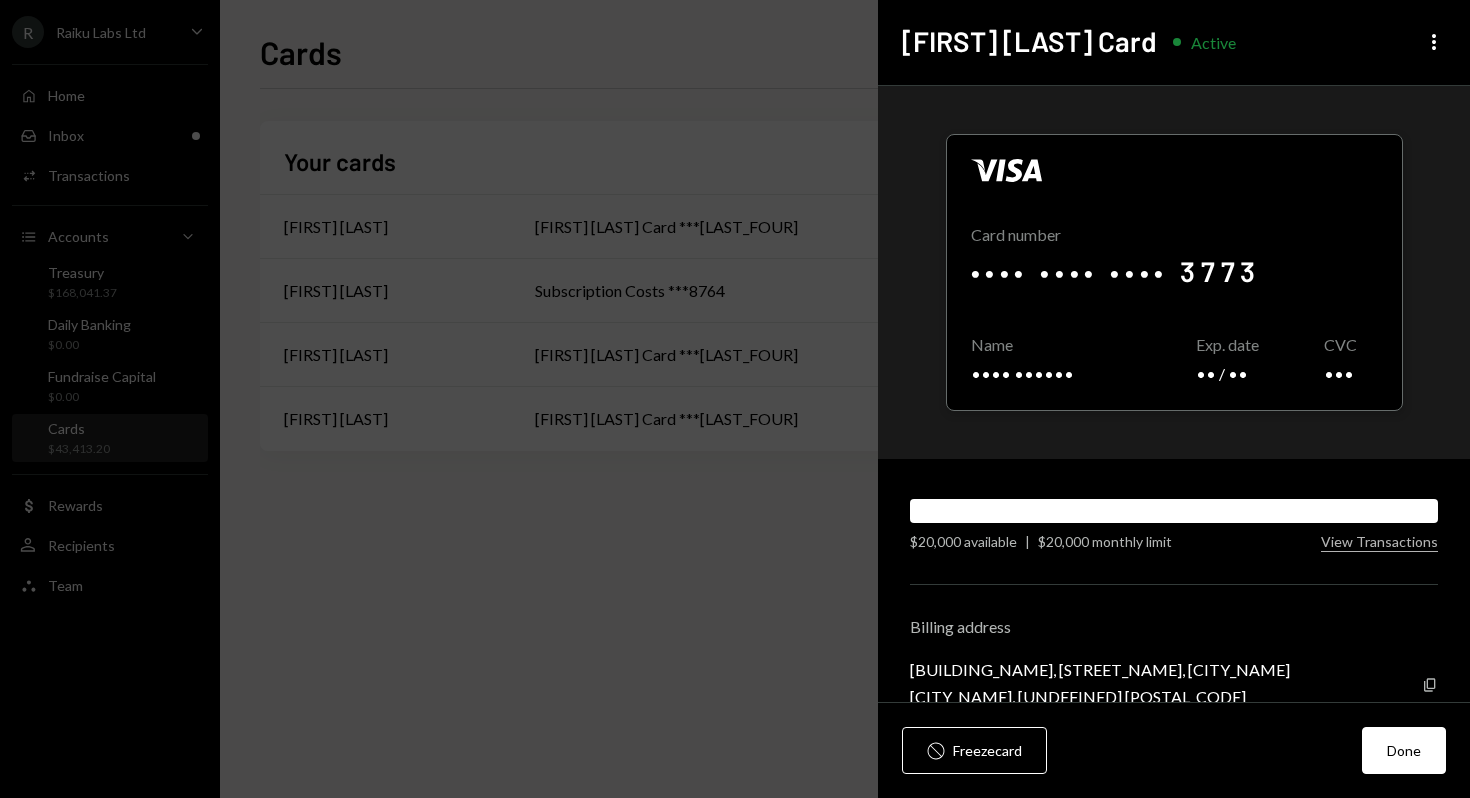 scroll, scrollTop: 37, scrollLeft: 0, axis: vertical 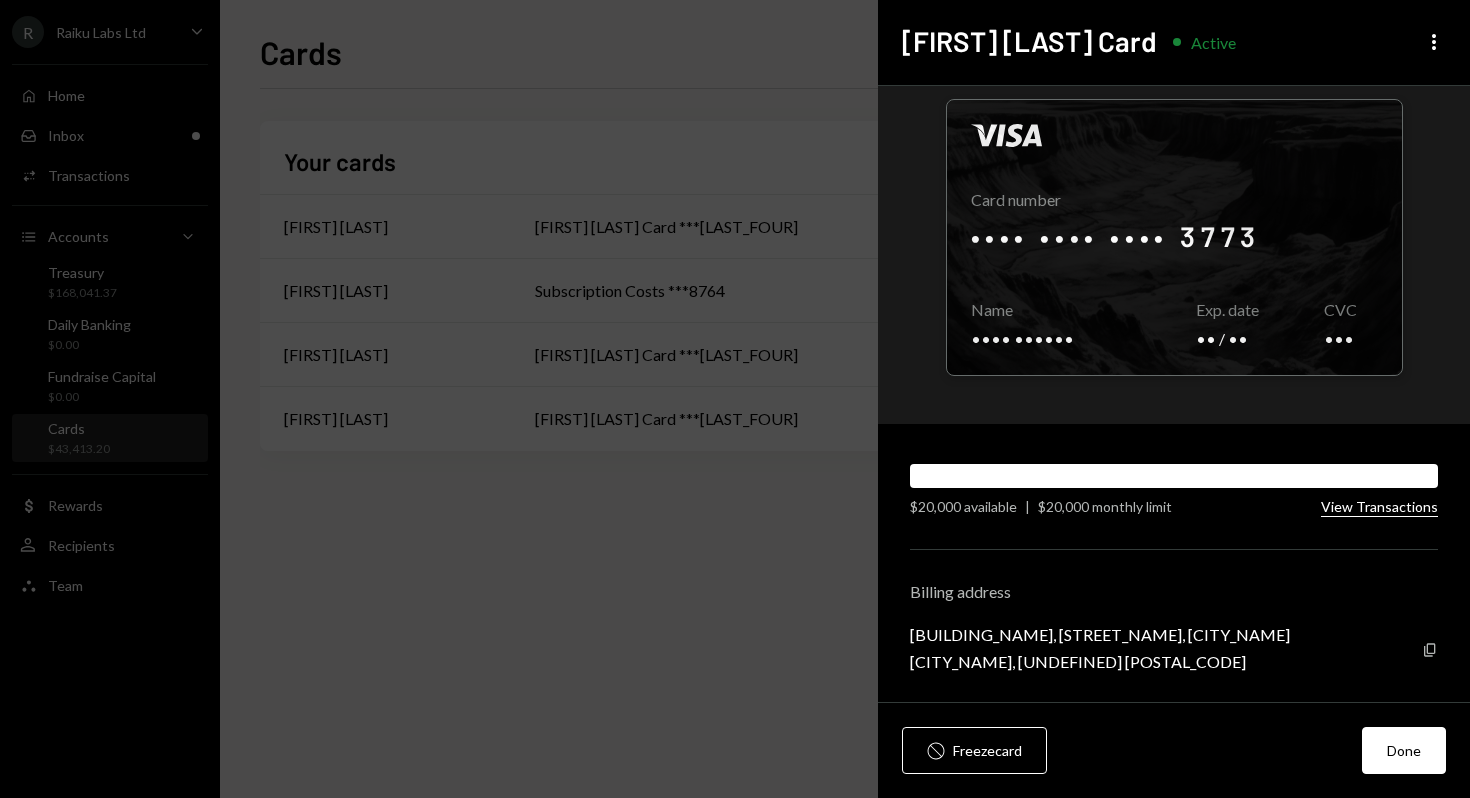 click on "View Transactions" at bounding box center (1379, 507) 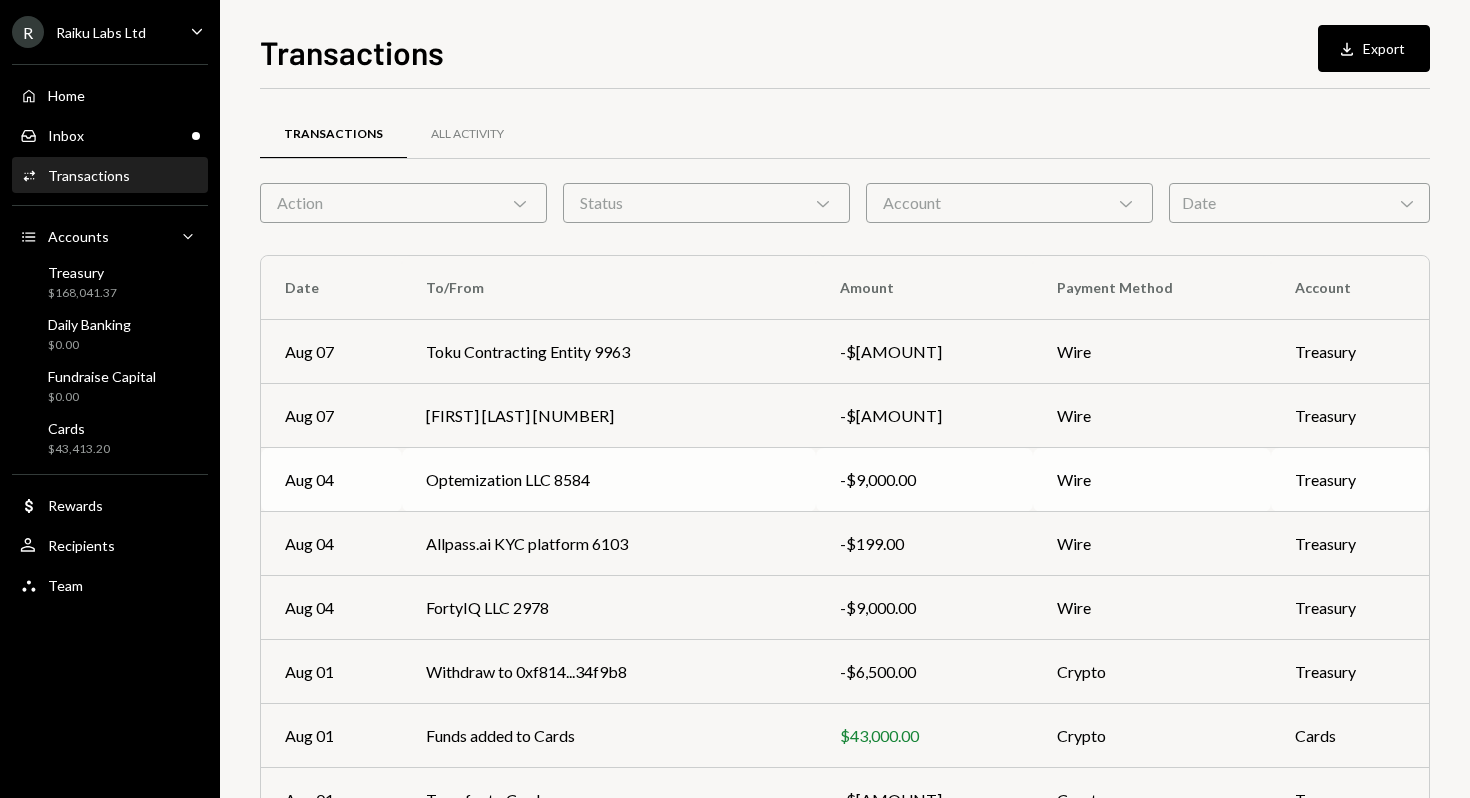 scroll, scrollTop: 246, scrollLeft: 0, axis: vertical 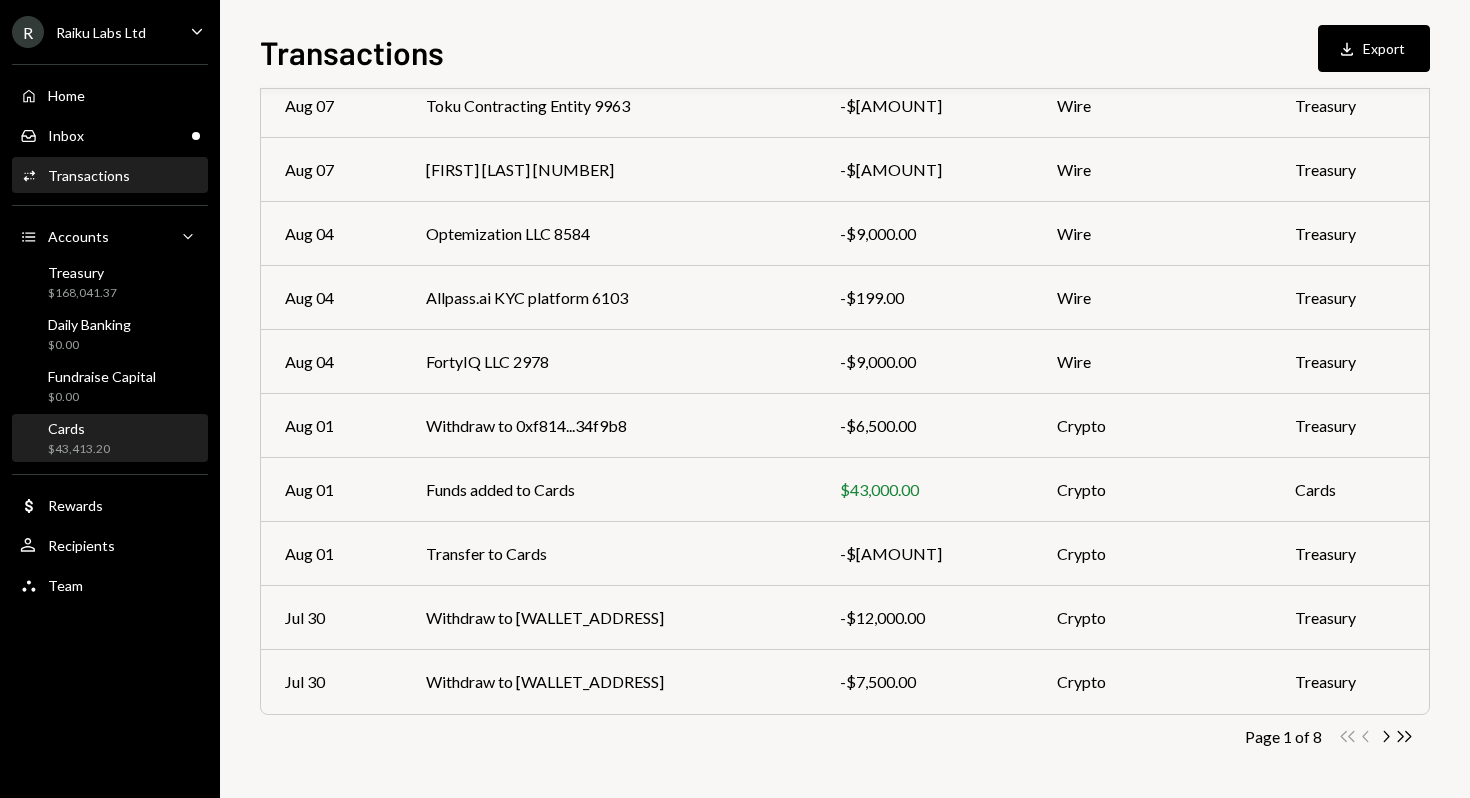 click on "Cards" at bounding box center [79, 428] 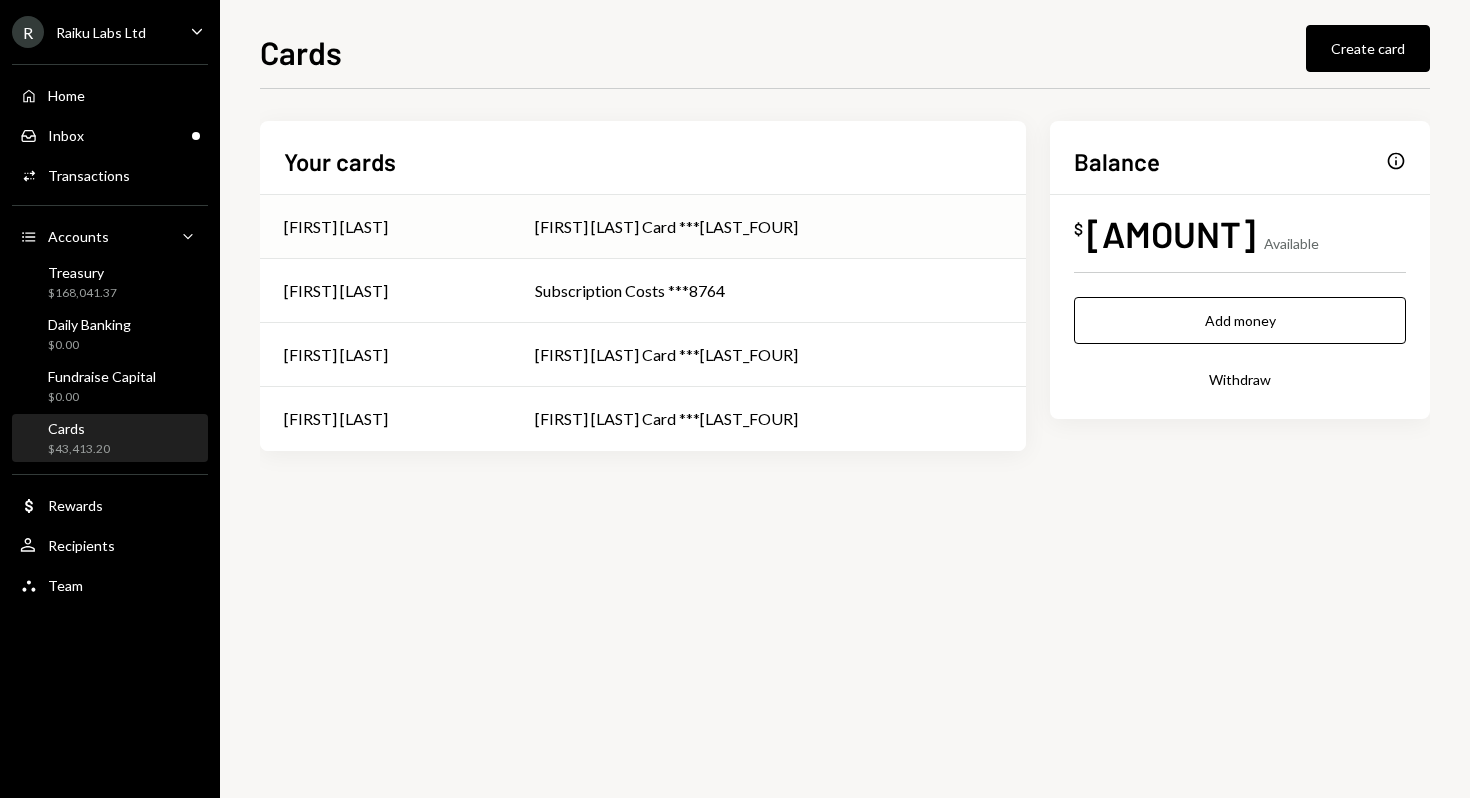 click on "[FIRST] [LAST] Card  ***[LAST_FOUR]" at bounding box center [768, 227] 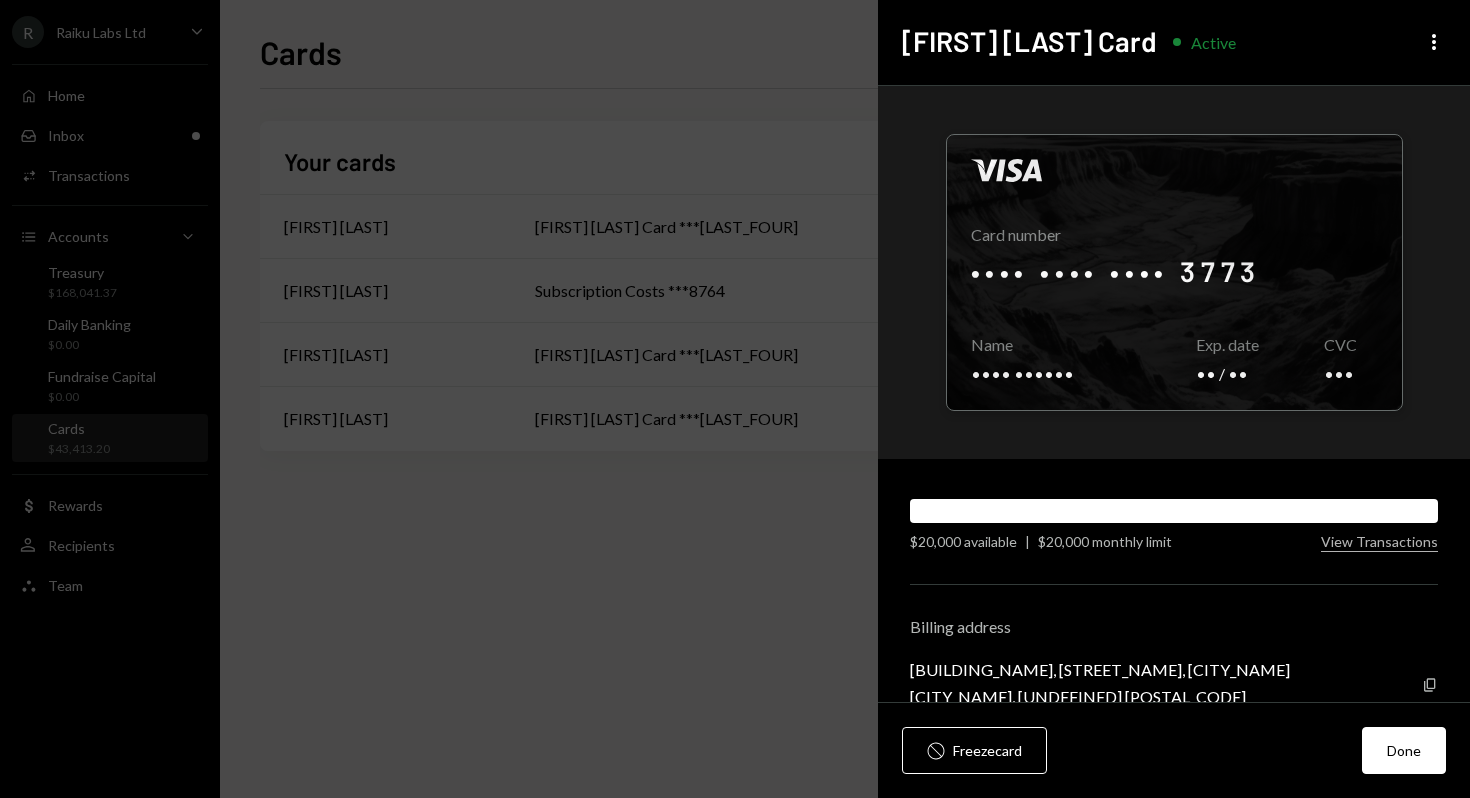 click at bounding box center [1174, 511] 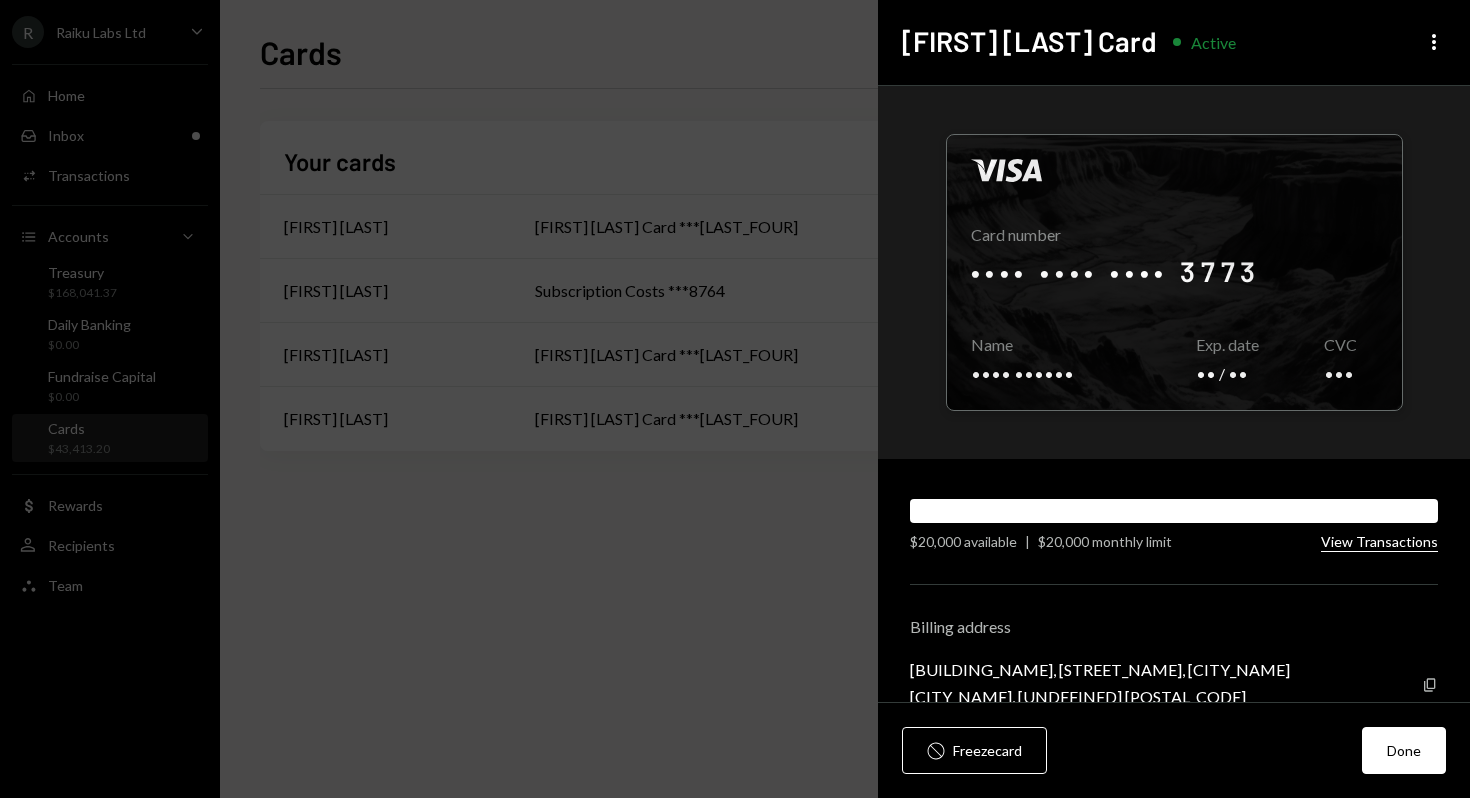 scroll, scrollTop: 37, scrollLeft: 0, axis: vertical 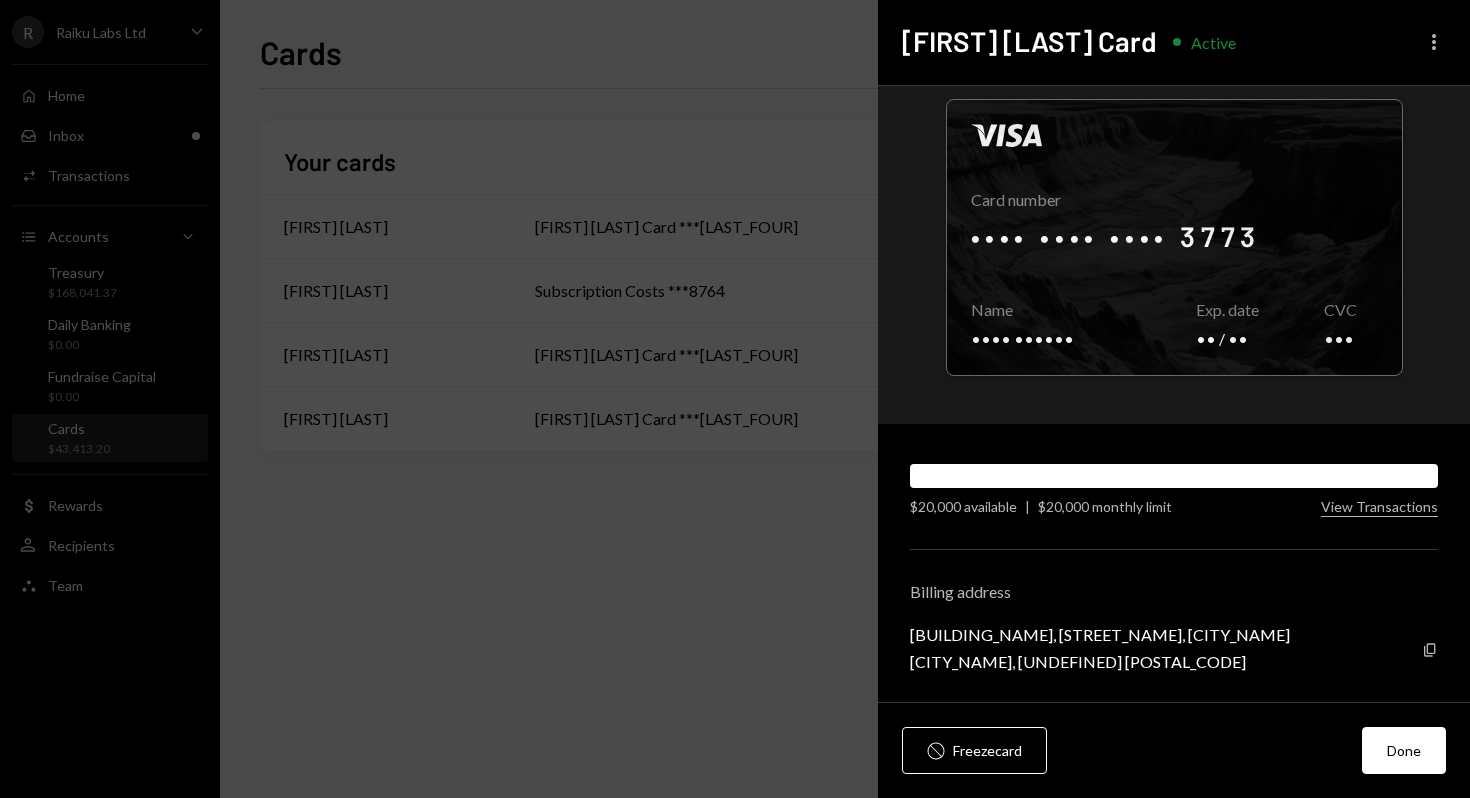 click on "More" 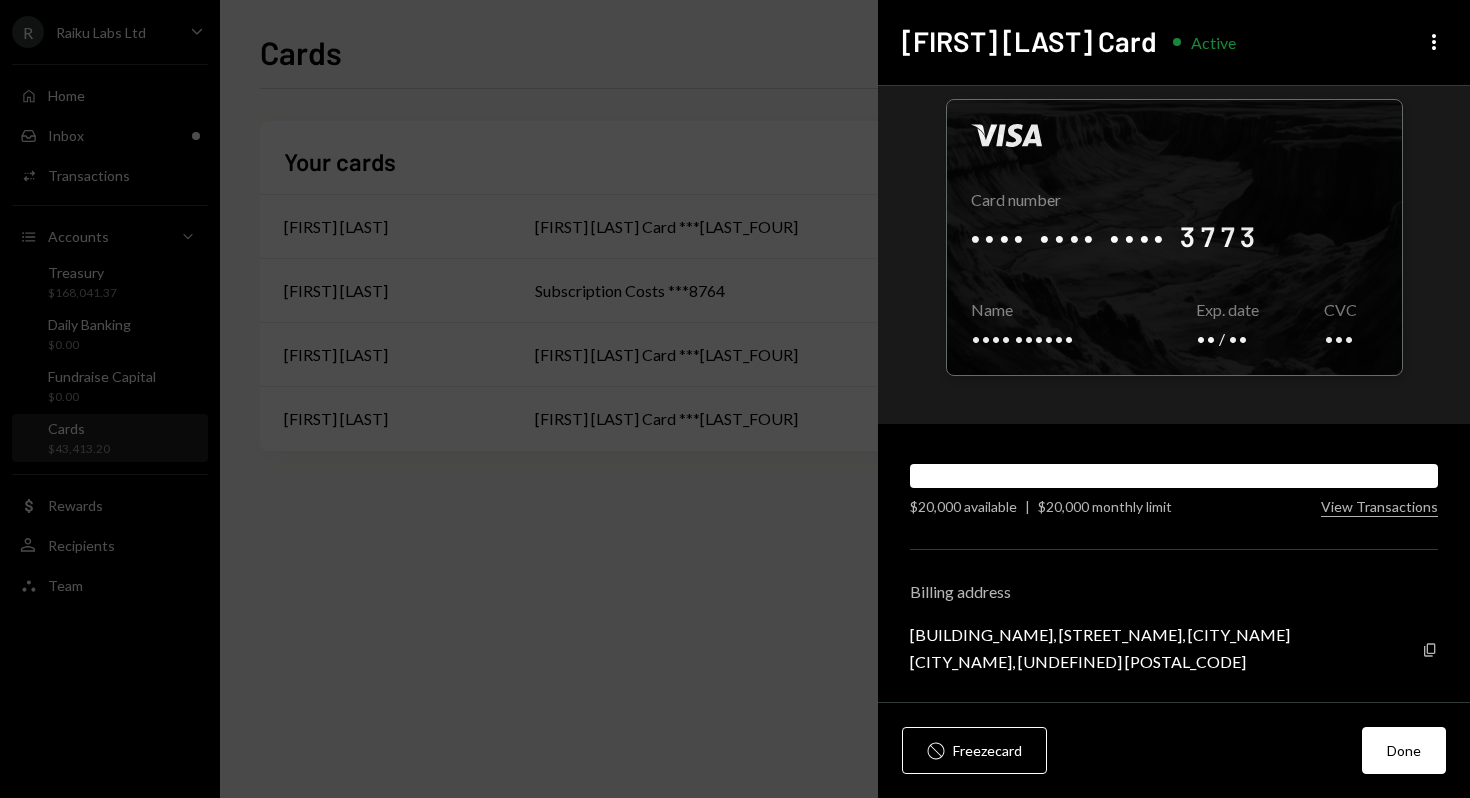 click on "Visa Card number •••• •••• •••• [LAST_FOUR] Copy Name •••• •••••• Copy Exp. date •• / •• Copy CVC ••• Copy $[AMOUNT] available | $[AMOUNT] monthly limit View Transactions Billing address [BUILDING_NAME], [STREET_NAME], [CITY_NAME] [COUNTRY_NAME], [CITY_NAME], [UNDEFINED] [POSTAL_CODE] Copy" at bounding box center [1174, 394] 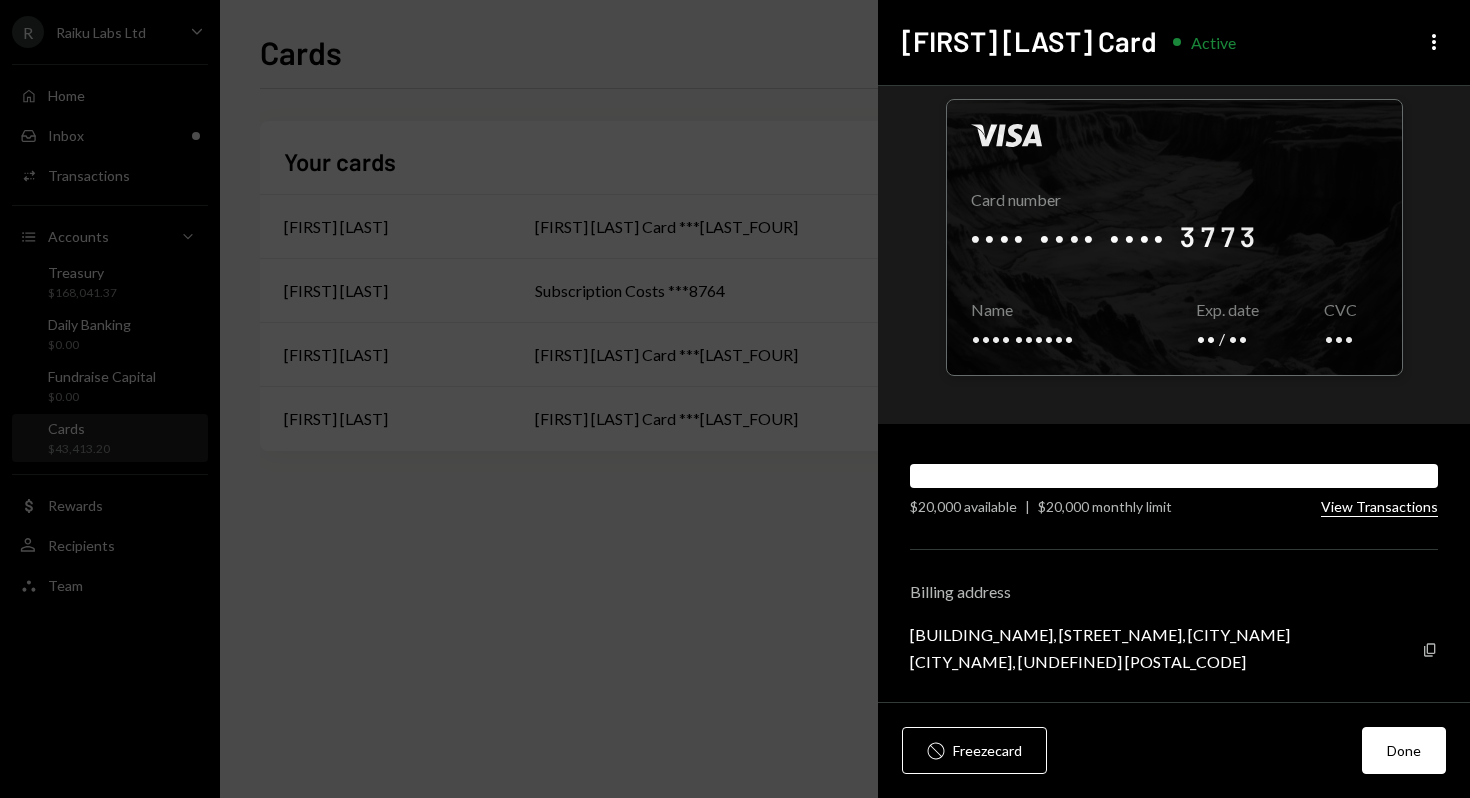 click on "View Transactions" at bounding box center [1379, 507] 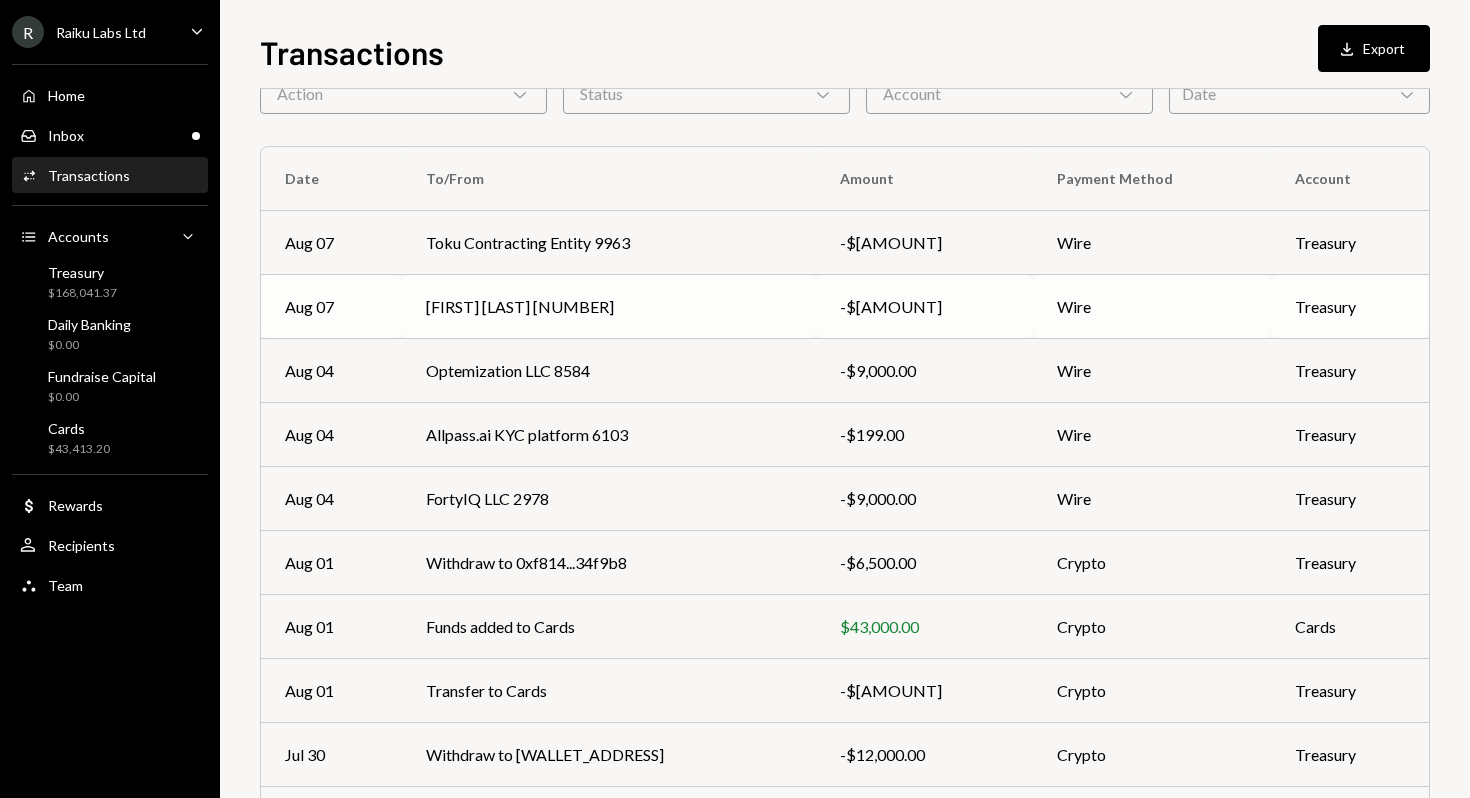 scroll, scrollTop: 0, scrollLeft: 0, axis: both 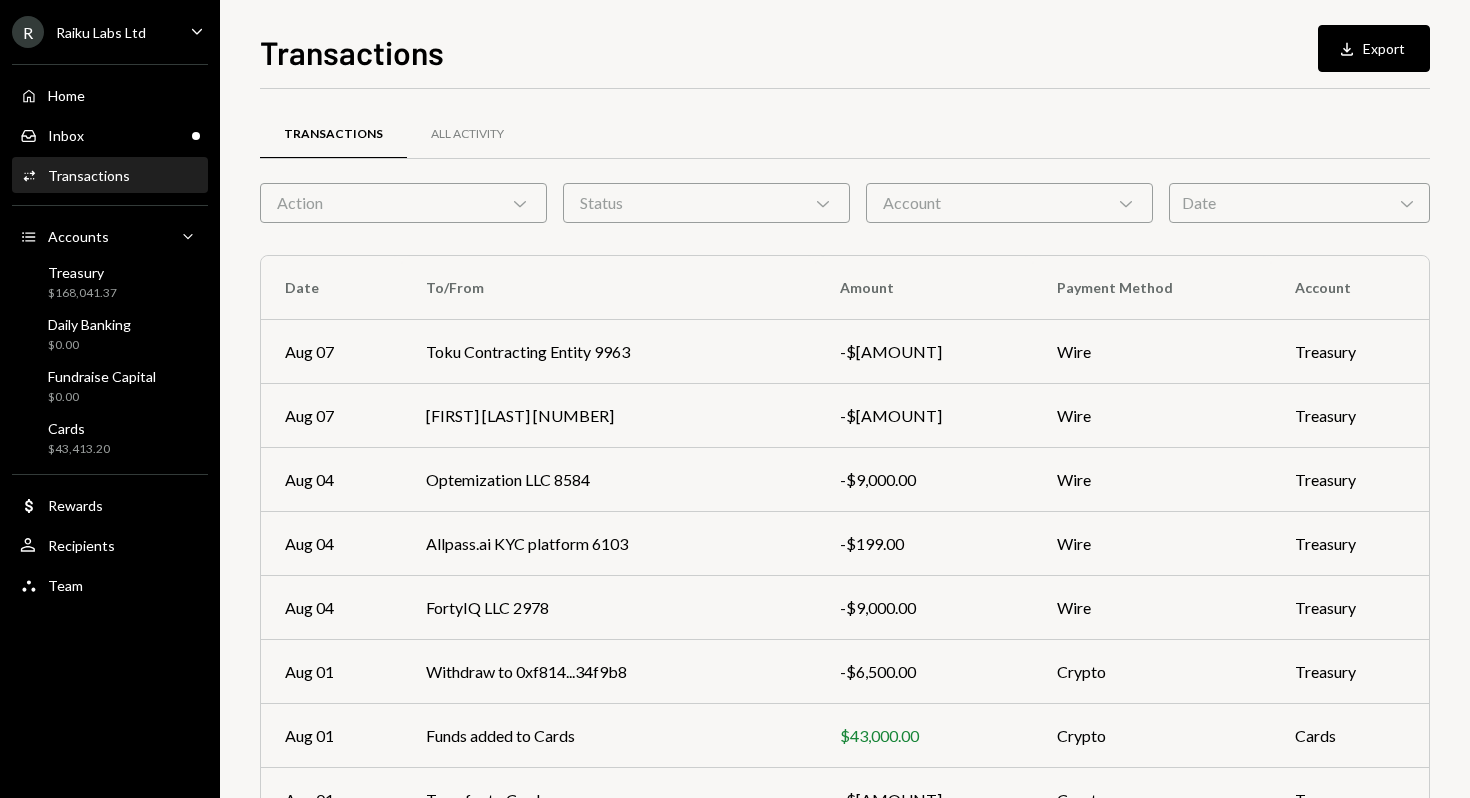 click on "Account Chevron Down" at bounding box center [1009, 203] 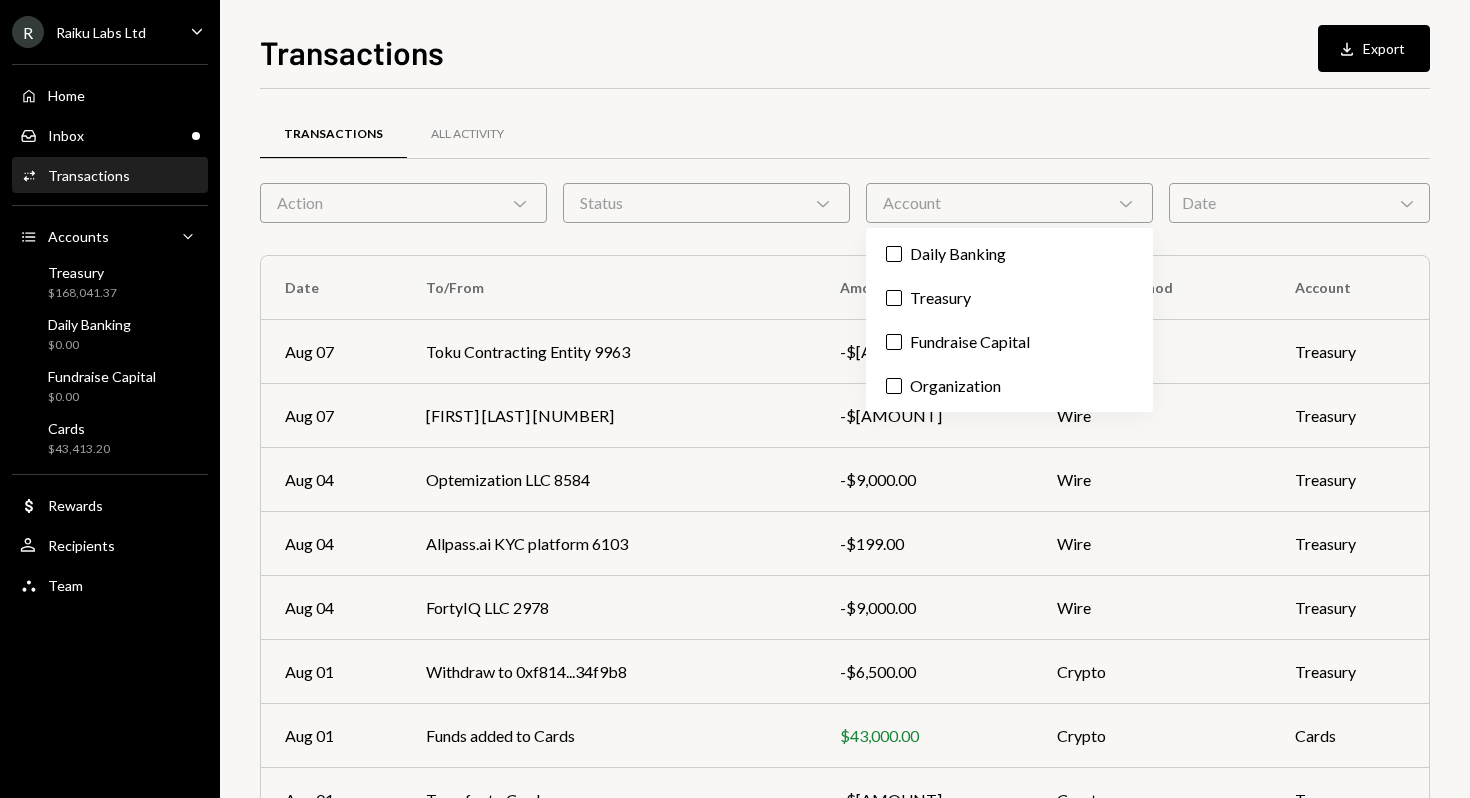 click on "Account Chevron Down" at bounding box center (1009, 203) 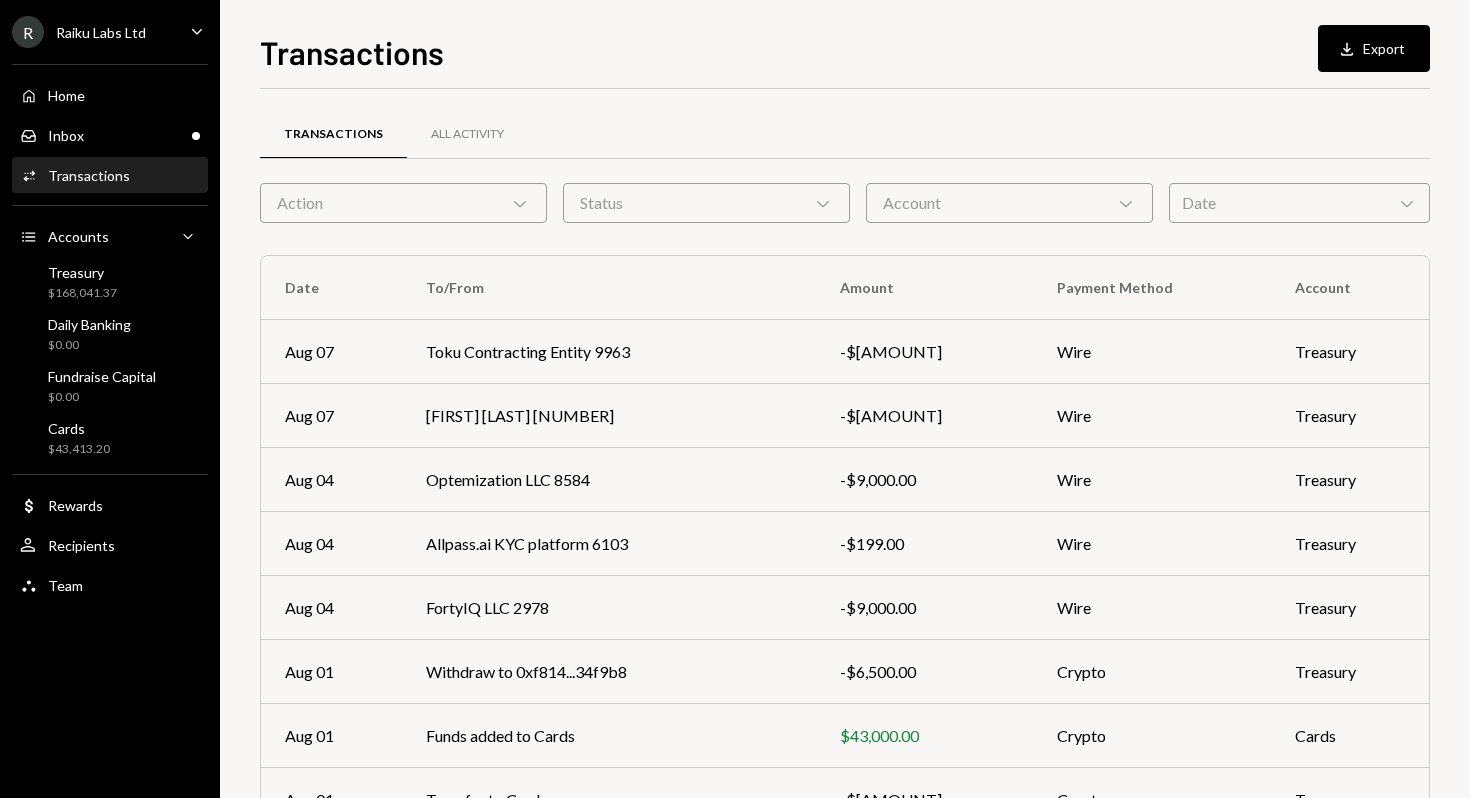 click on "Status Chevron Down" at bounding box center [706, 203] 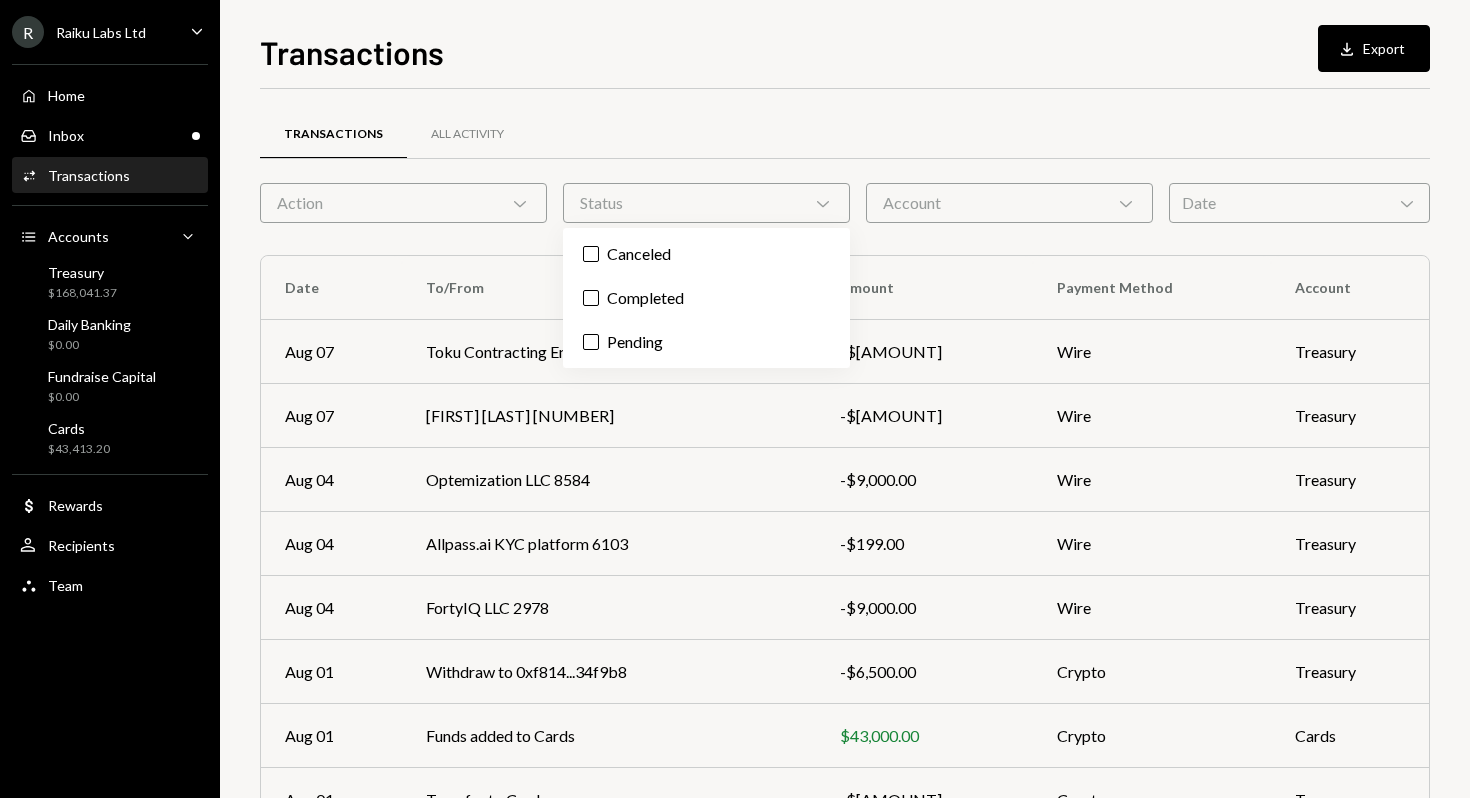 click on "Status Chevron Down" at bounding box center (706, 203) 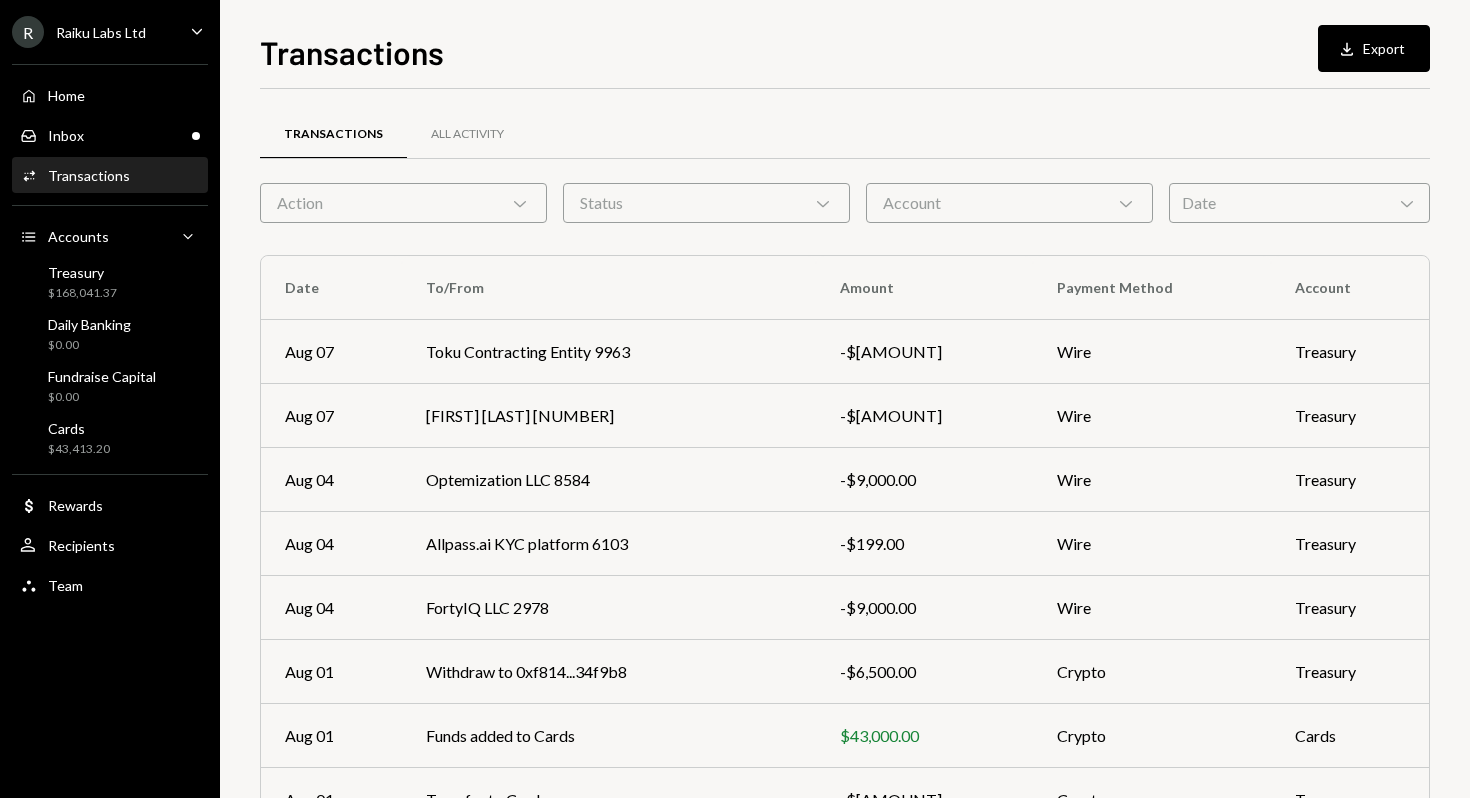 click on "Action Chevron Down" at bounding box center (403, 203) 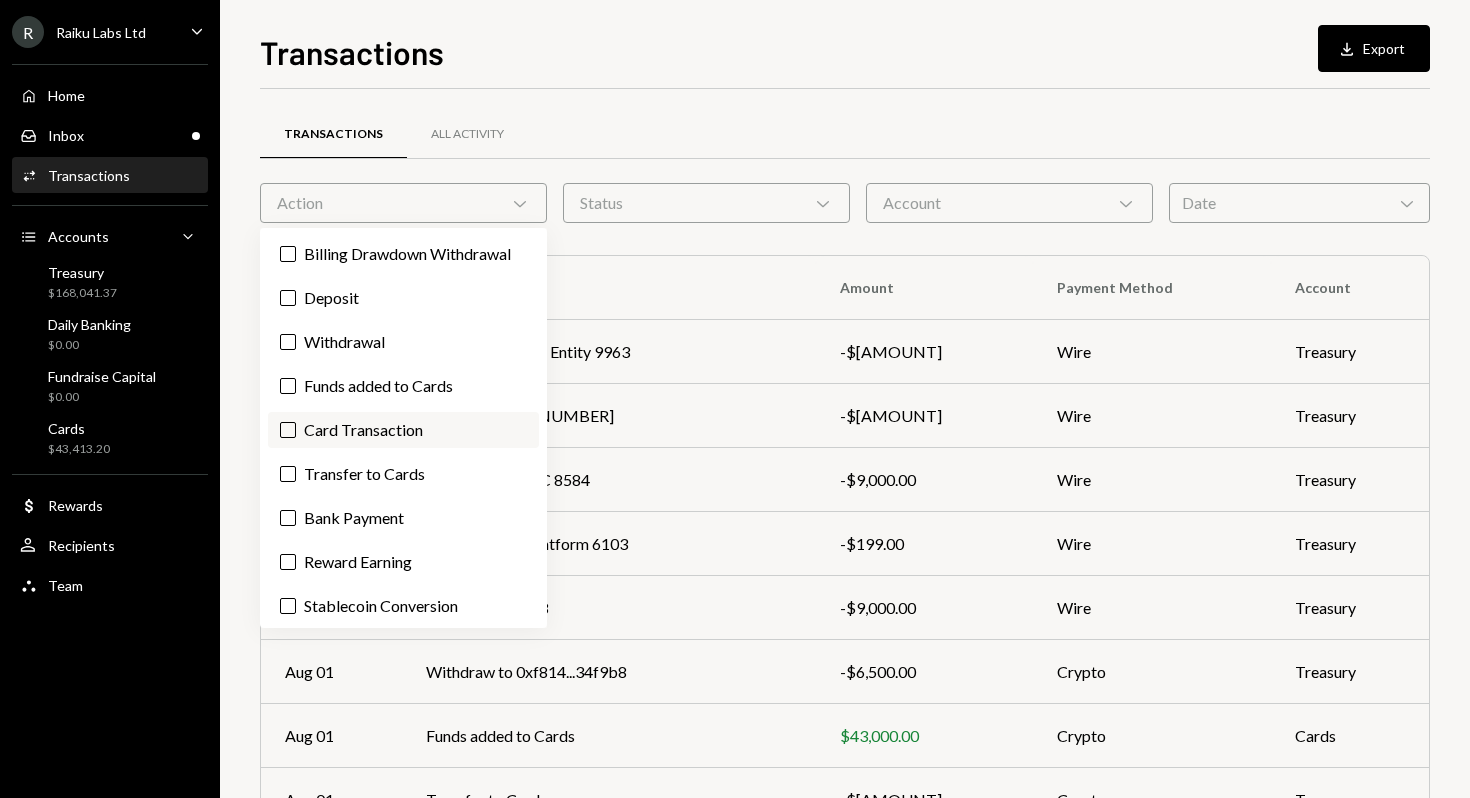 click on "Card Transaction" at bounding box center (288, 430) 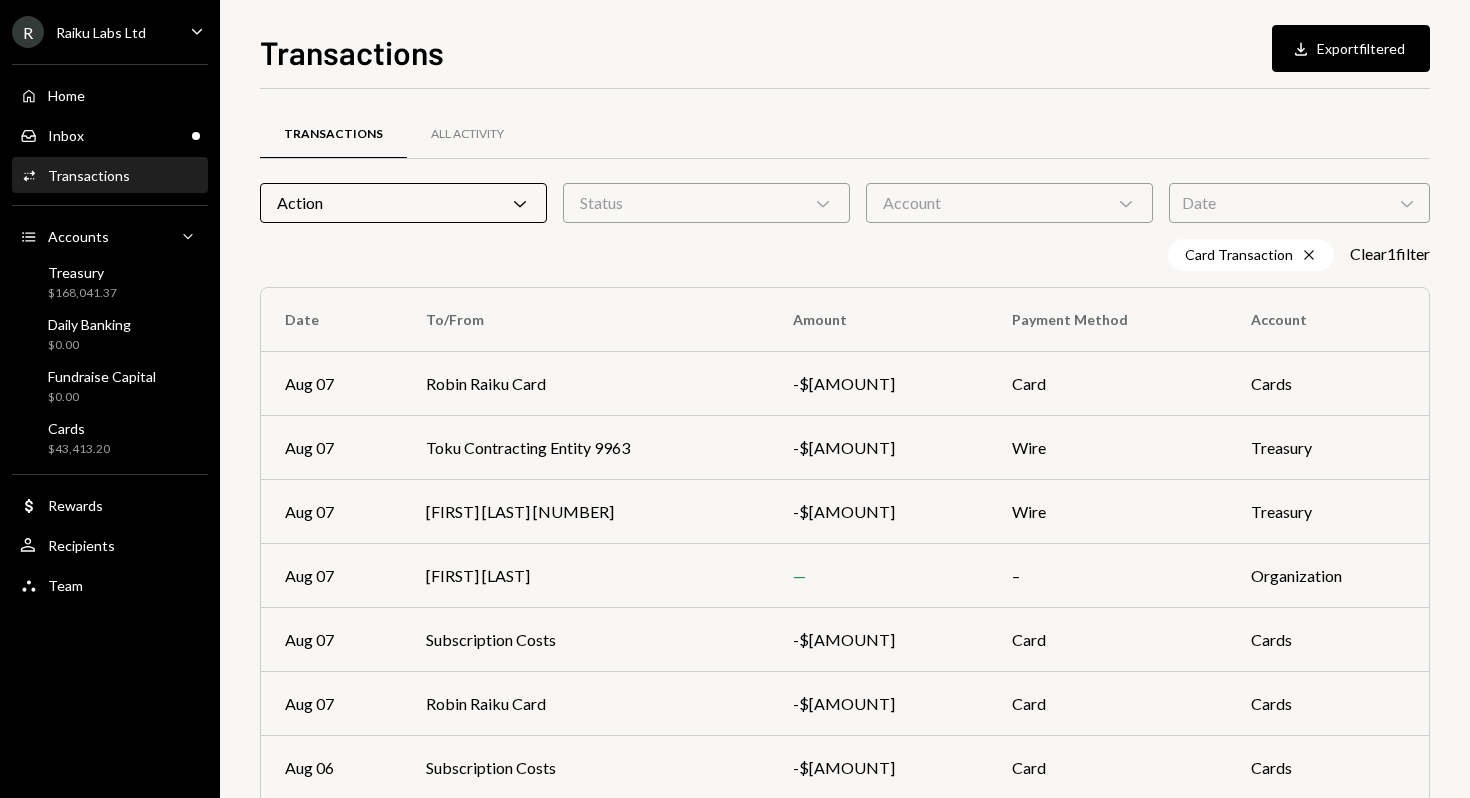 click on "Transactions All Activity" at bounding box center (845, 134) 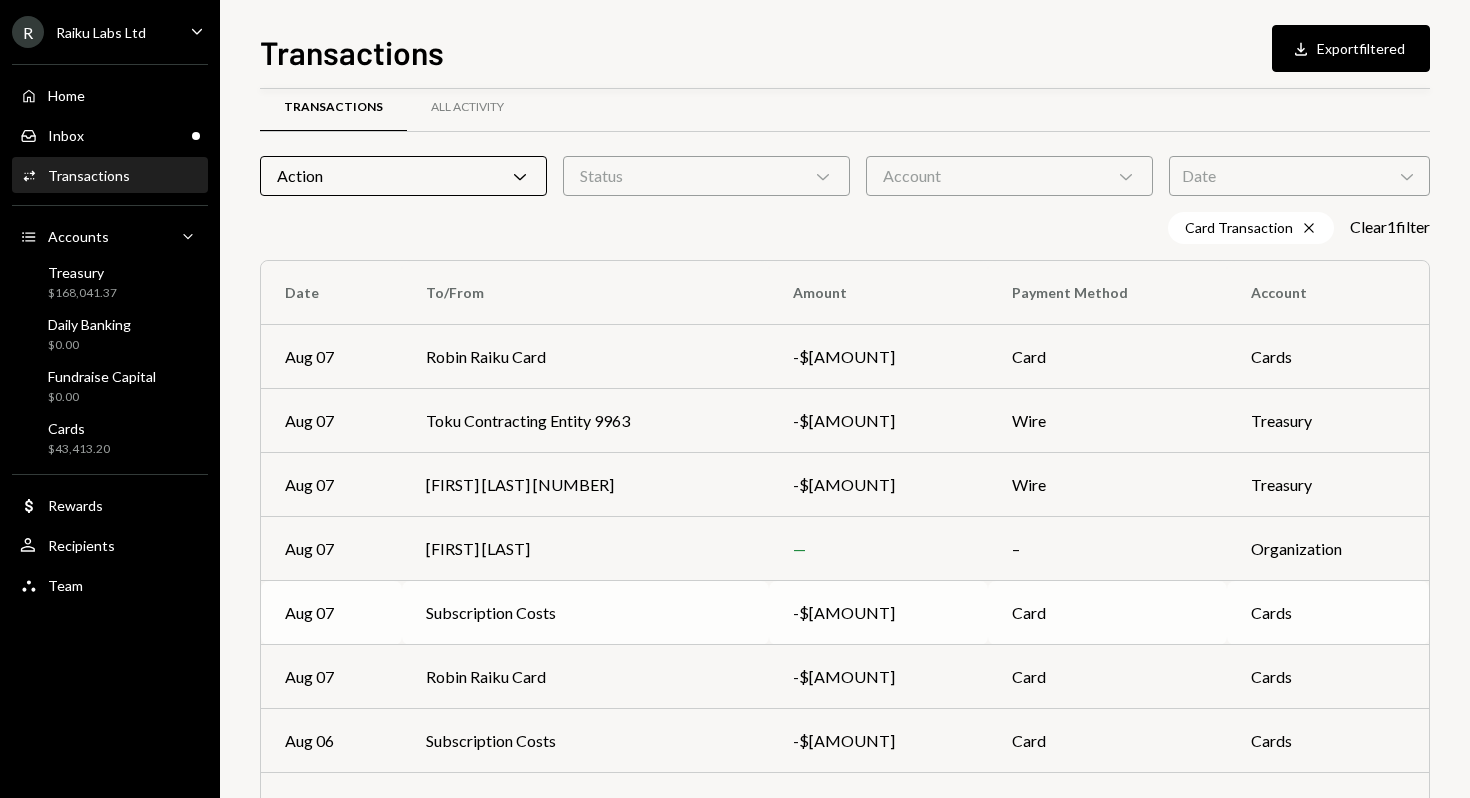 scroll, scrollTop: 0, scrollLeft: 0, axis: both 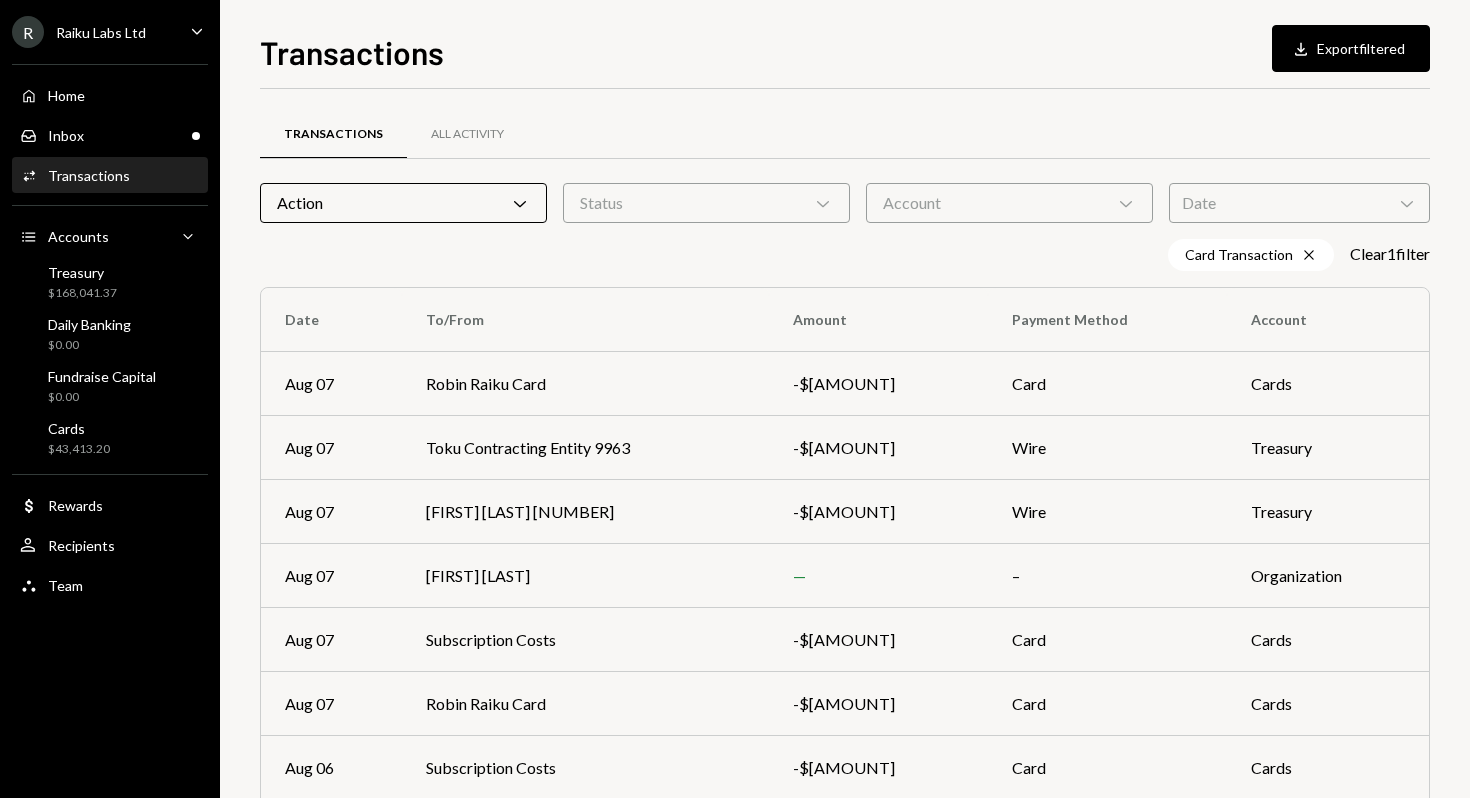 click on "Action Chevron Down" at bounding box center (403, 203) 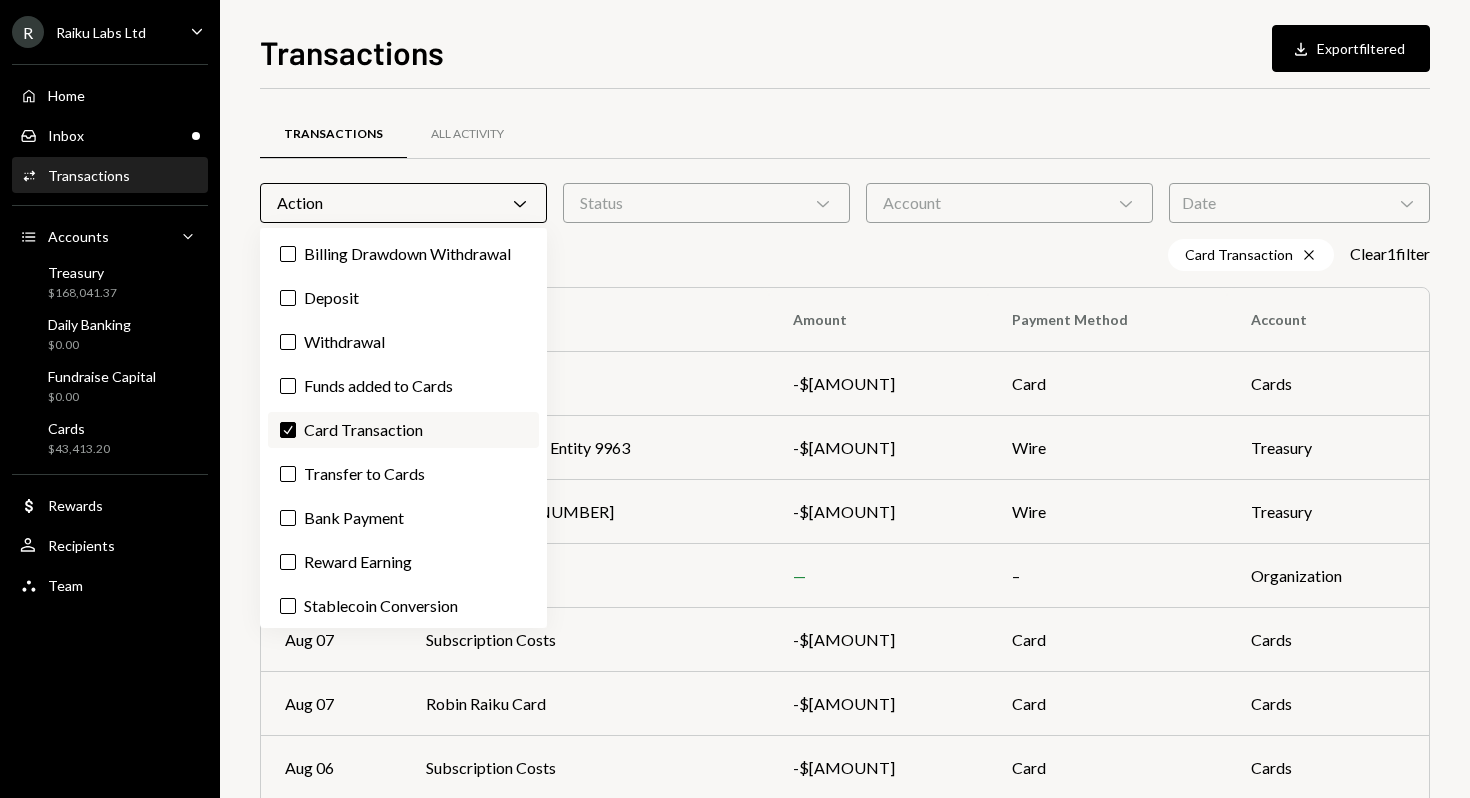 click on "Check" at bounding box center [288, 430] 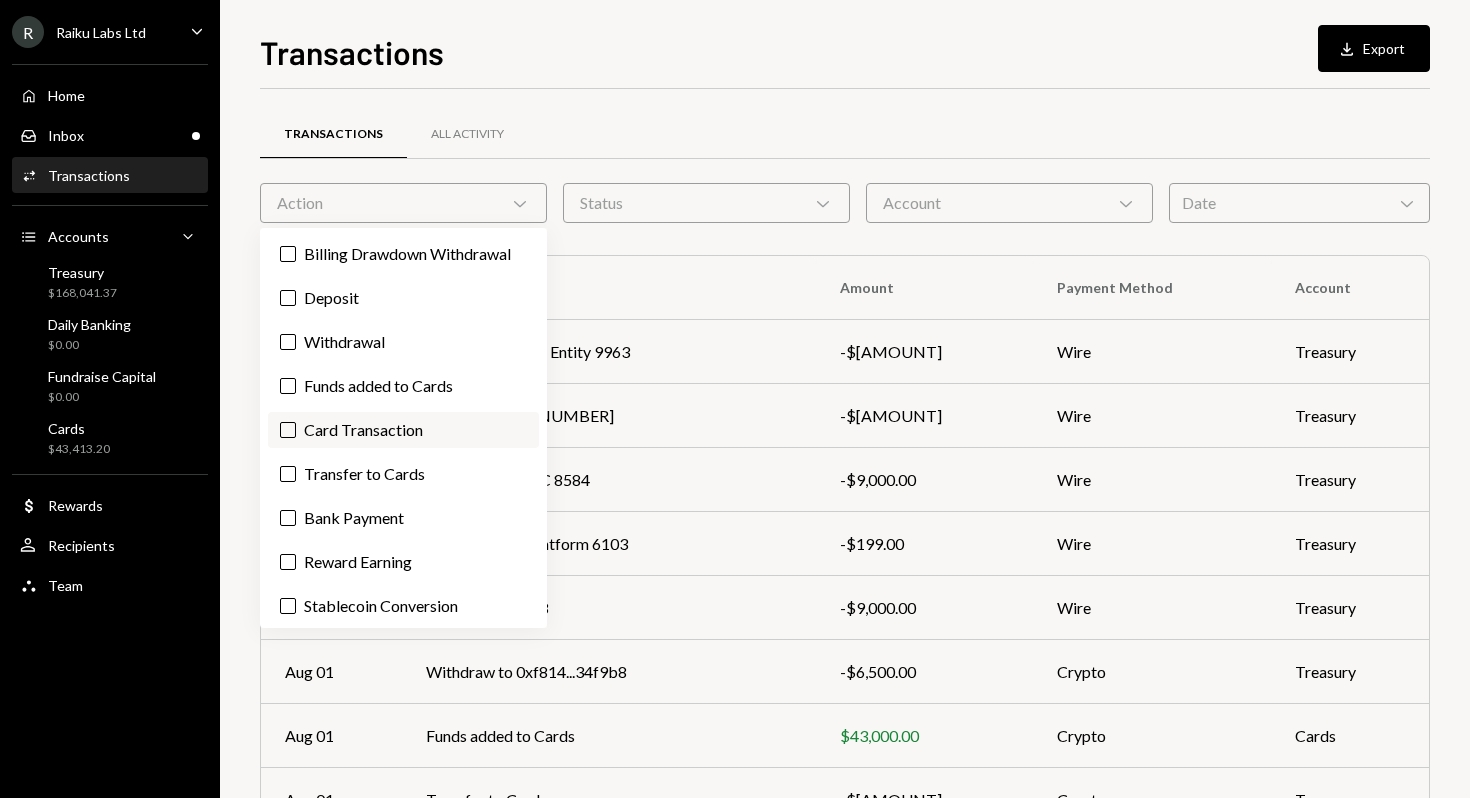 click on "Card Transaction" at bounding box center [288, 430] 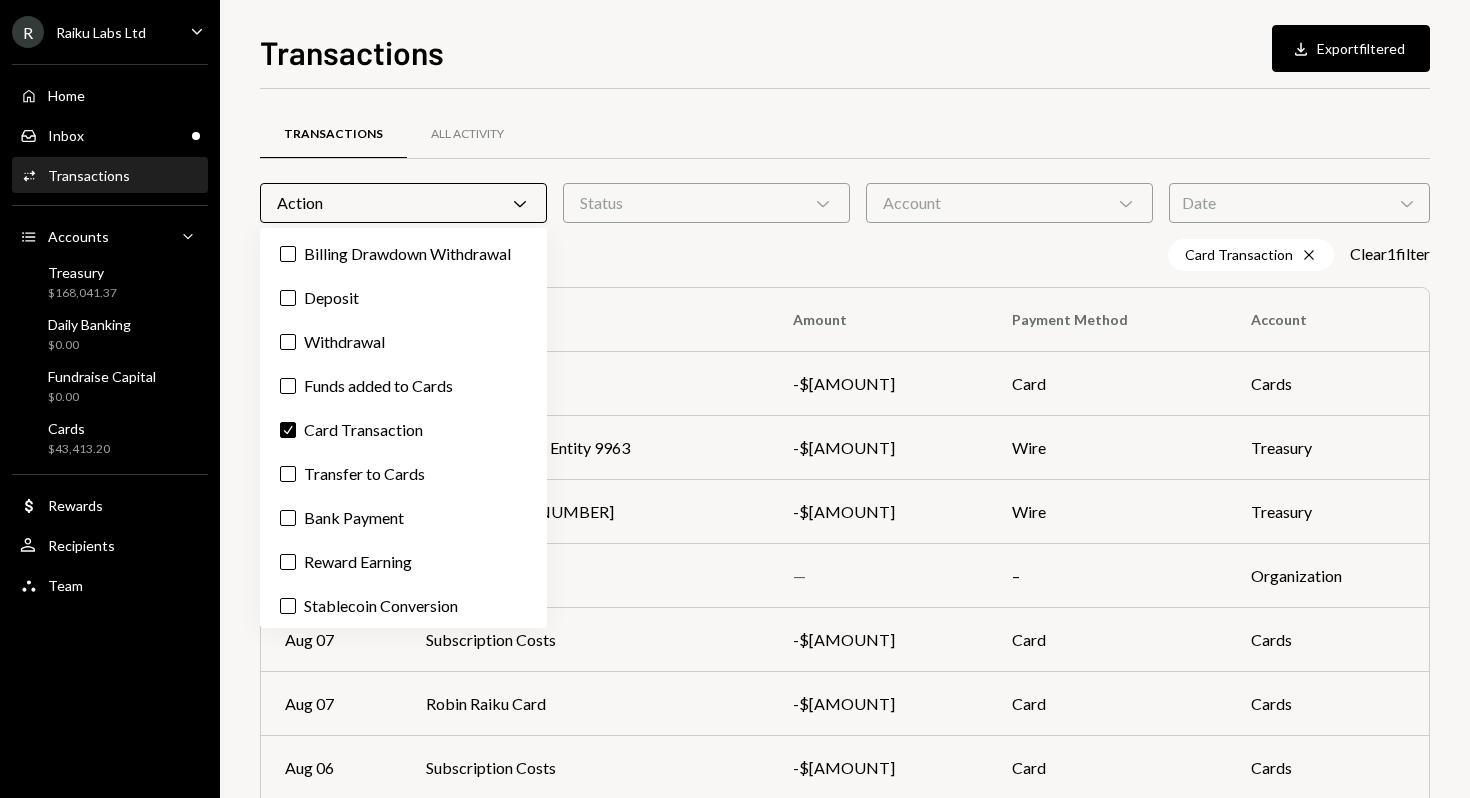 click on "Transactions Download Export filtered Transactions All Activity Action Chevron Down Status Chevron Down Account Chevron Down Date Chevron Down Card Transaction Cross Clear 1 filter Date To/From Amount Payment Method Account Aug 07 [FIRST] [LAST] Card -$[AMOUNT] Card Cards Aug 07 Toku Contracting Entity [NUMBER] -$[AMOUNT] Wire Treasury Aug 07 [FIRST] [LAST] [NUMBER] -$[AMOUNT] Wire Treasury Aug 07 [FIRST] [LAST] — – Organization Aug 07 Subscription Costs -$[AMOUNT] Card Cards Aug 07 [FIRST] [LAST] Card -$[AMOUNT] Card Cards Aug 06 Subscription Costs -$[AMOUNT] Card Cards Aug 06 [FIRST] [LAST] Card -$[AMOUNT] Card Cards Aug 05 Subscription Costs -$[AMOUNT] Card Cards Aug 05 Subscription Costs -$[AMOUNT] Card Cards Page 1 of 38 Double Arrow Left Chevron Left Chevron Right Double Arrow Right" at bounding box center [845, 413] 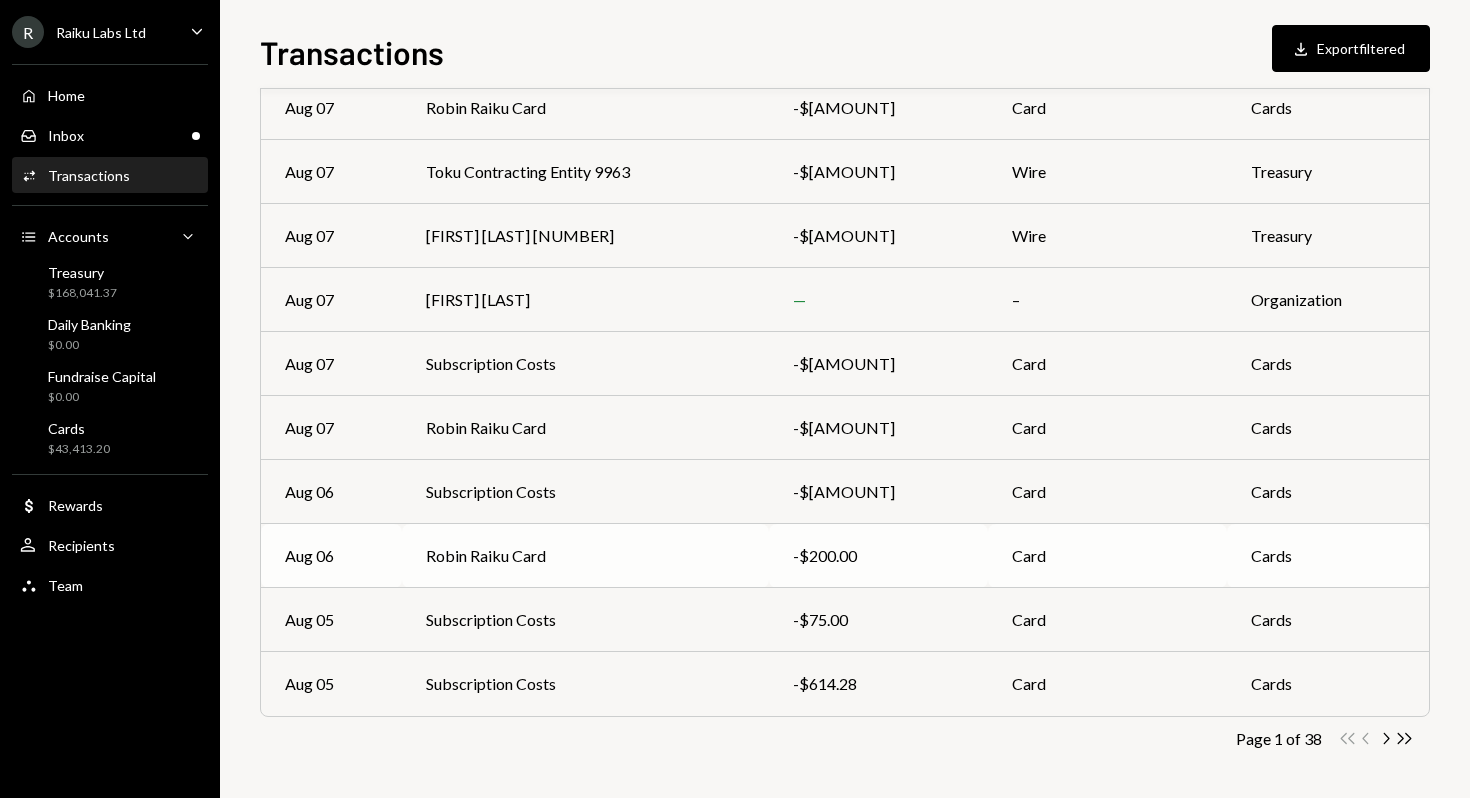 scroll, scrollTop: 278, scrollLeft: 0, axis: vertical 